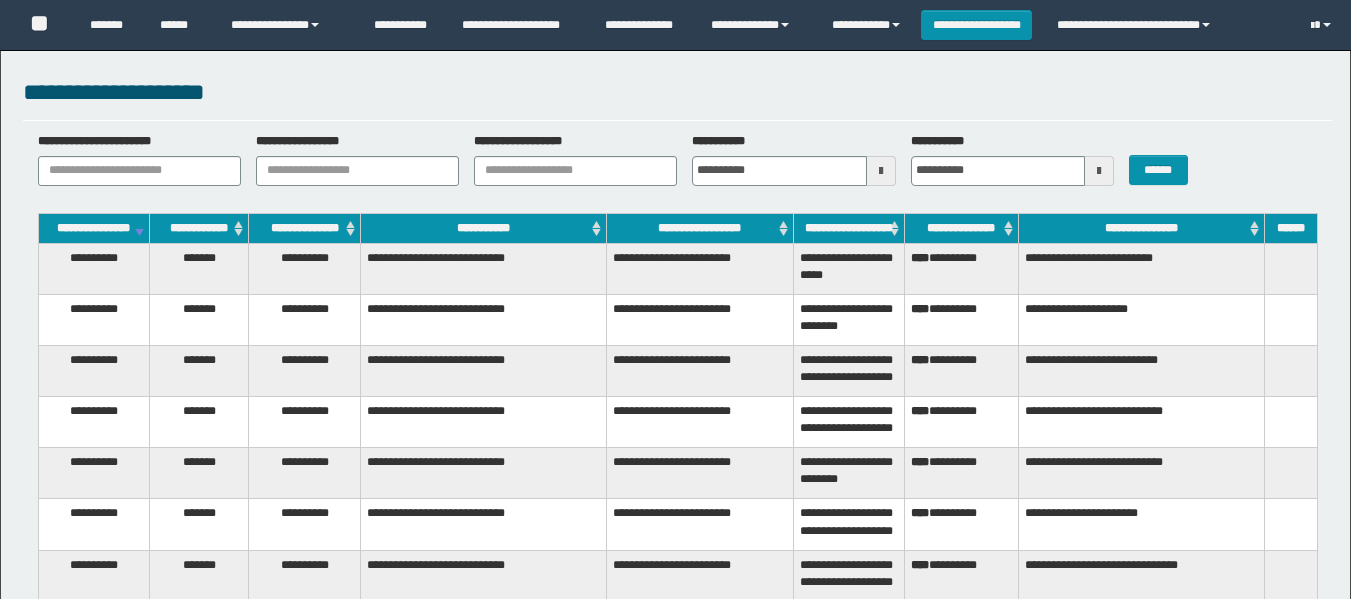 scroll, scrollTop: 600, scrollLeft: 0, axis: vertical 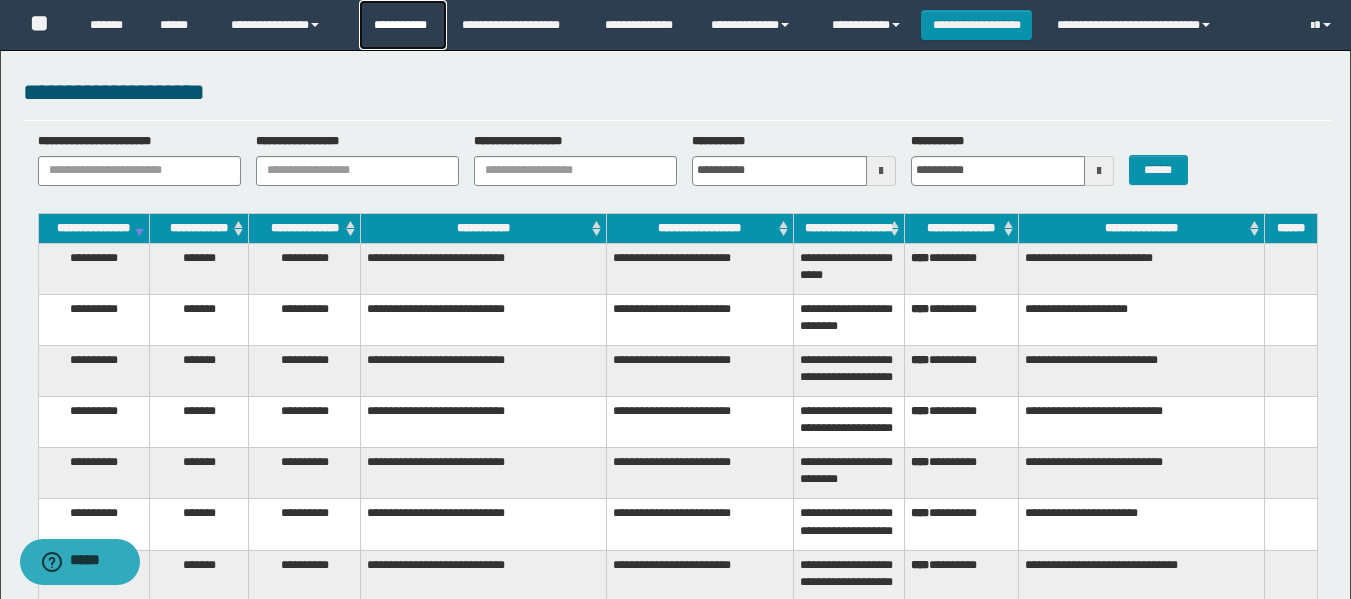 click on "**********" at bounding box center [403, 25] 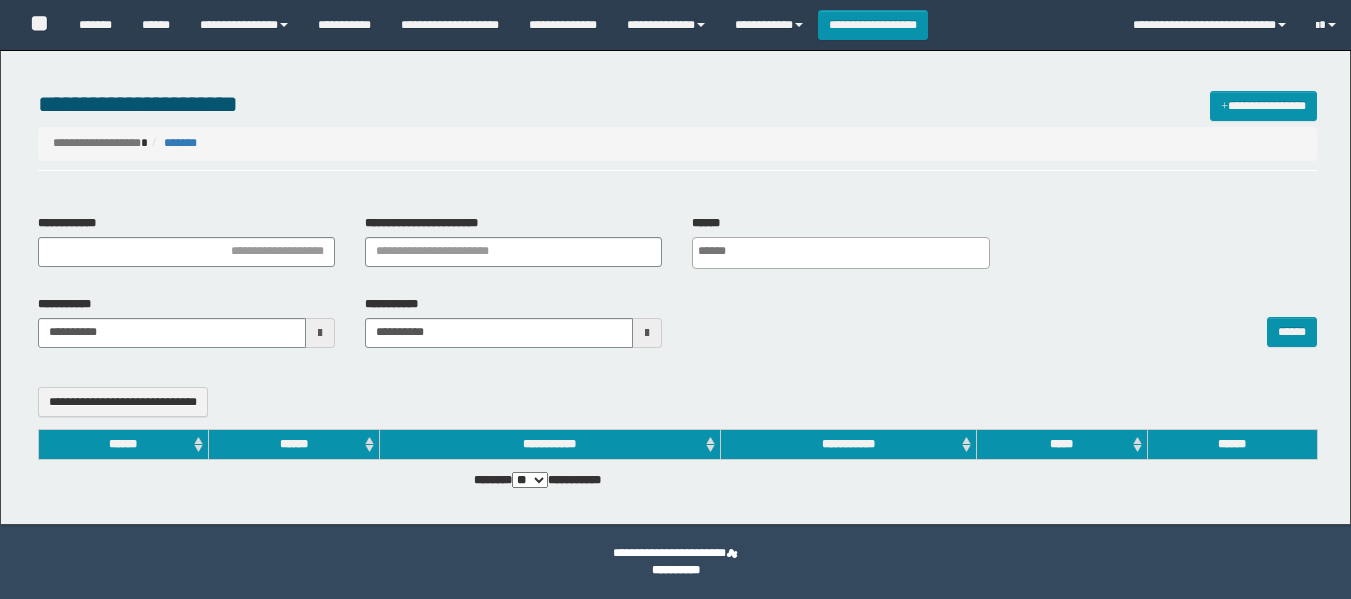 select 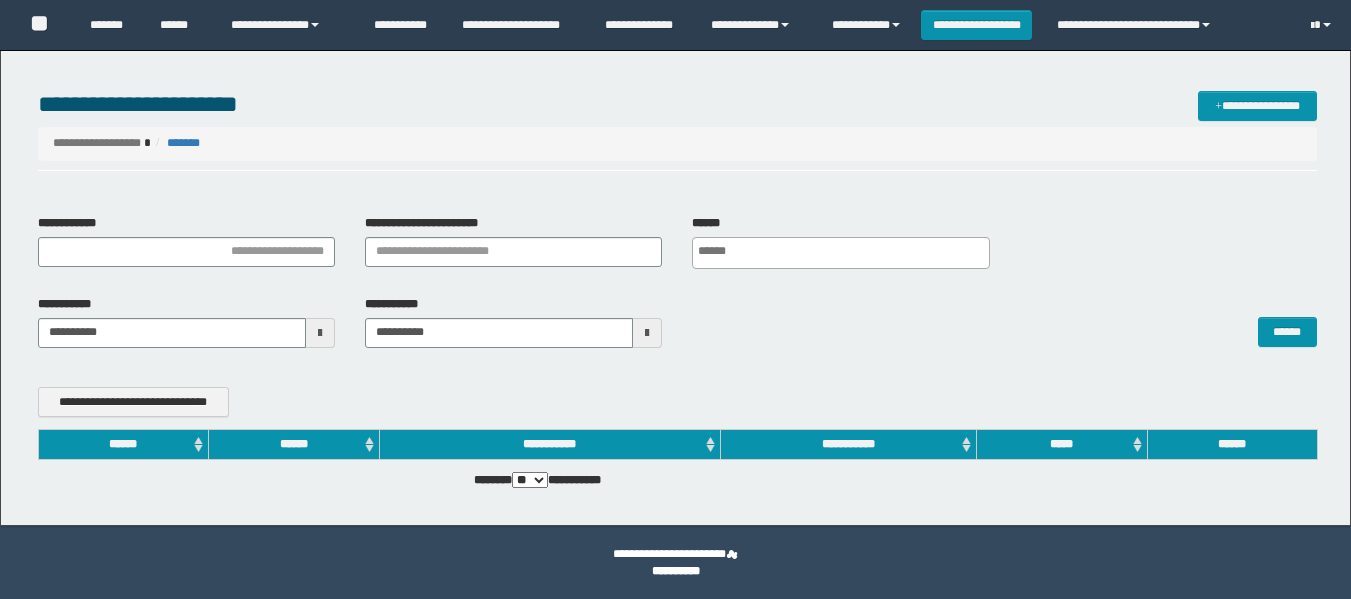 scroll, scrollTop: 0, scrollLeft: 0, axis: both 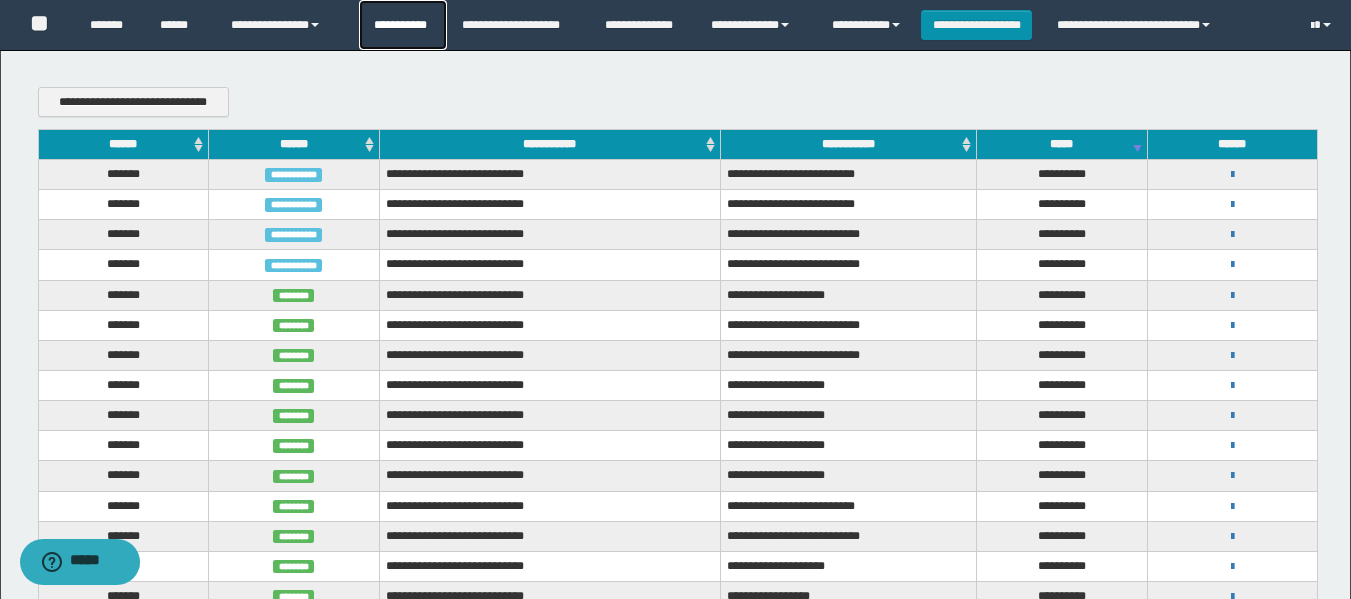click on "**********" at bounding box center (403, 25) 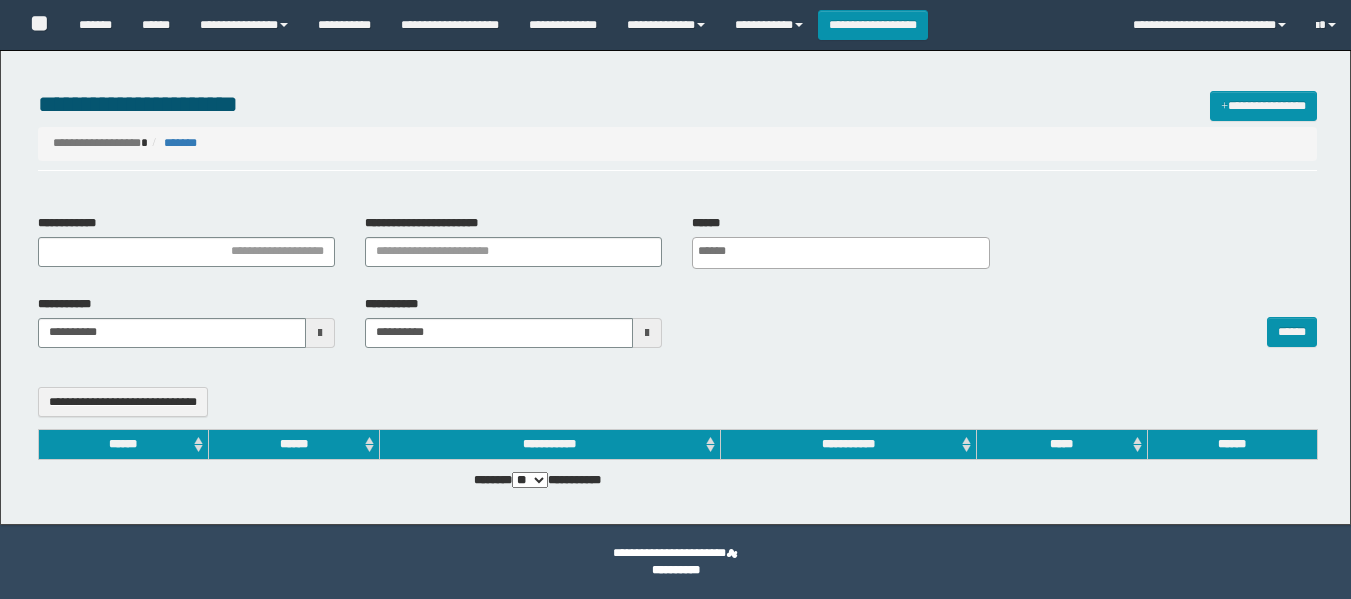 select 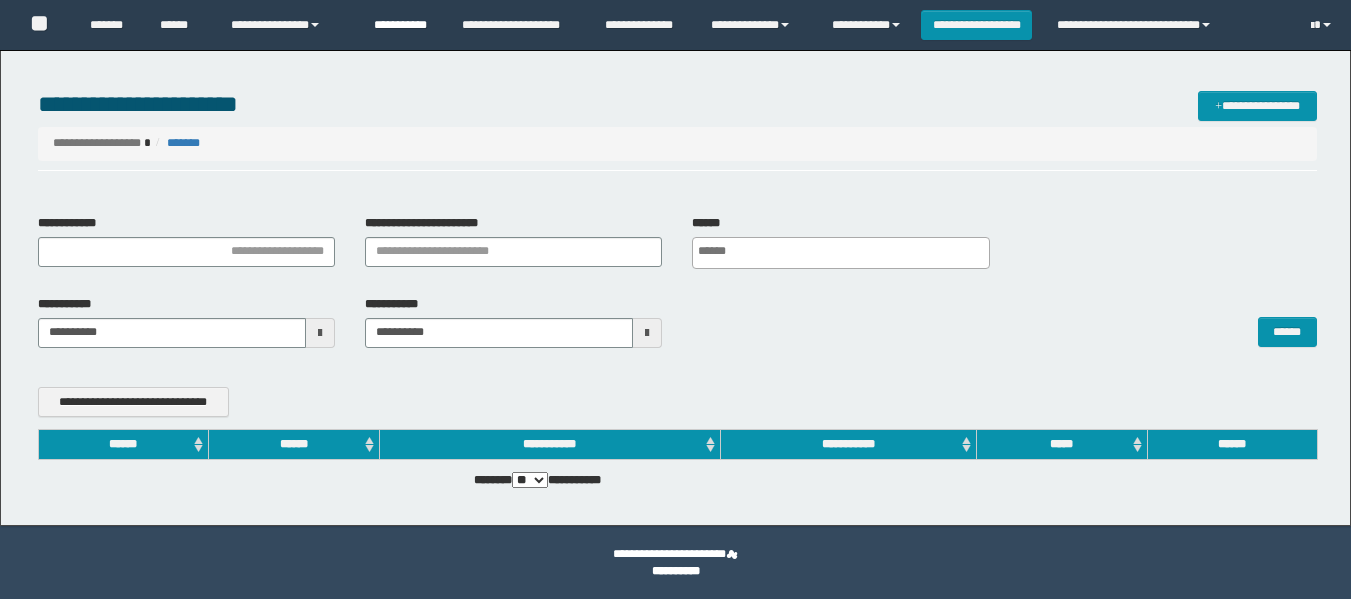 scroll, scrollTop: 0, scrollLeft: 0, axis: both 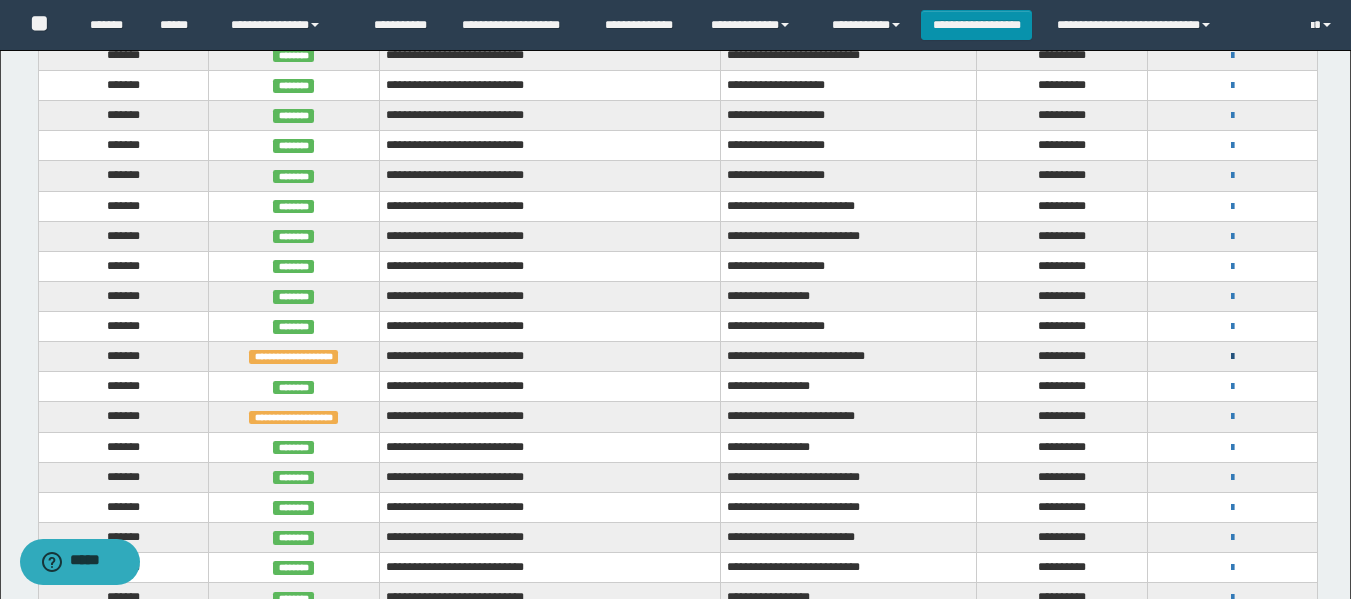 click at bounding box center (1232, 357) 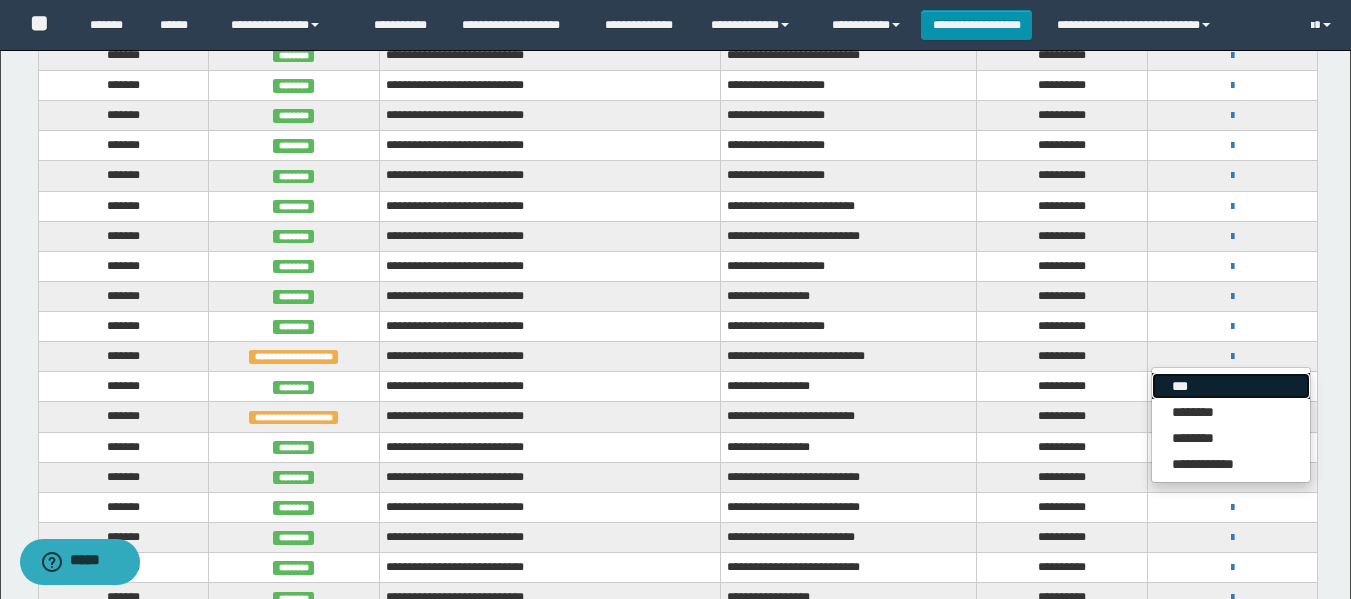 click on "***" at bounding box center (1231, 386) 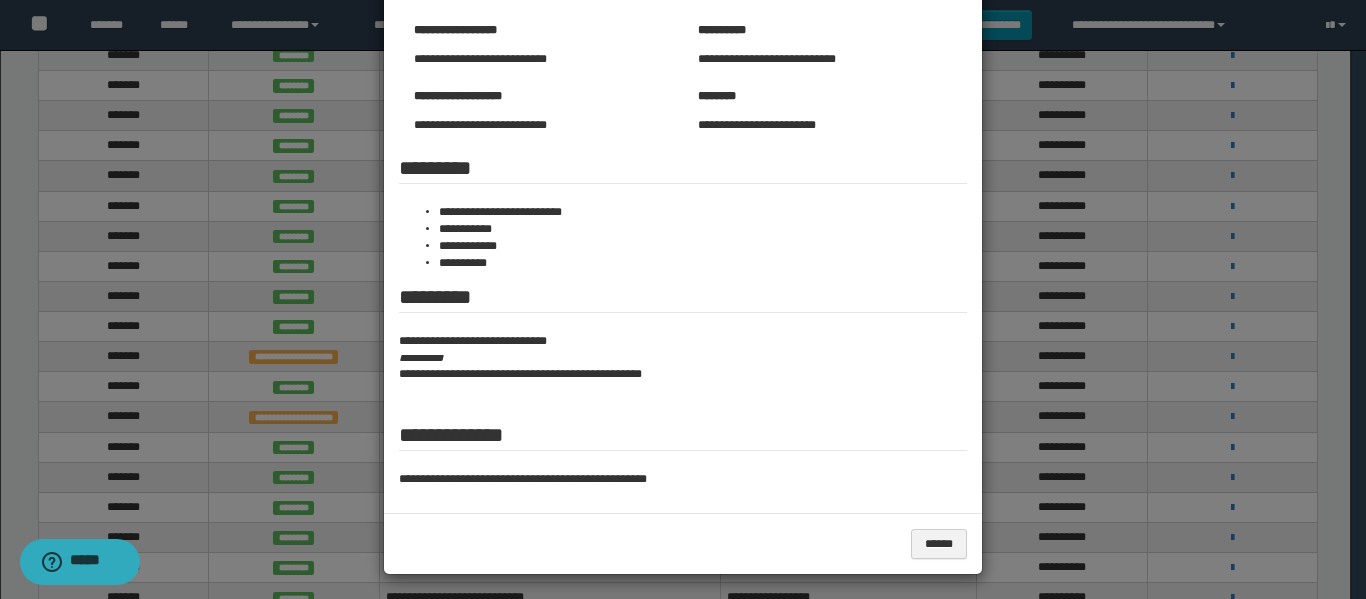 scroll, scrollTop: 229, scrollLeft: 0, axis: vertical 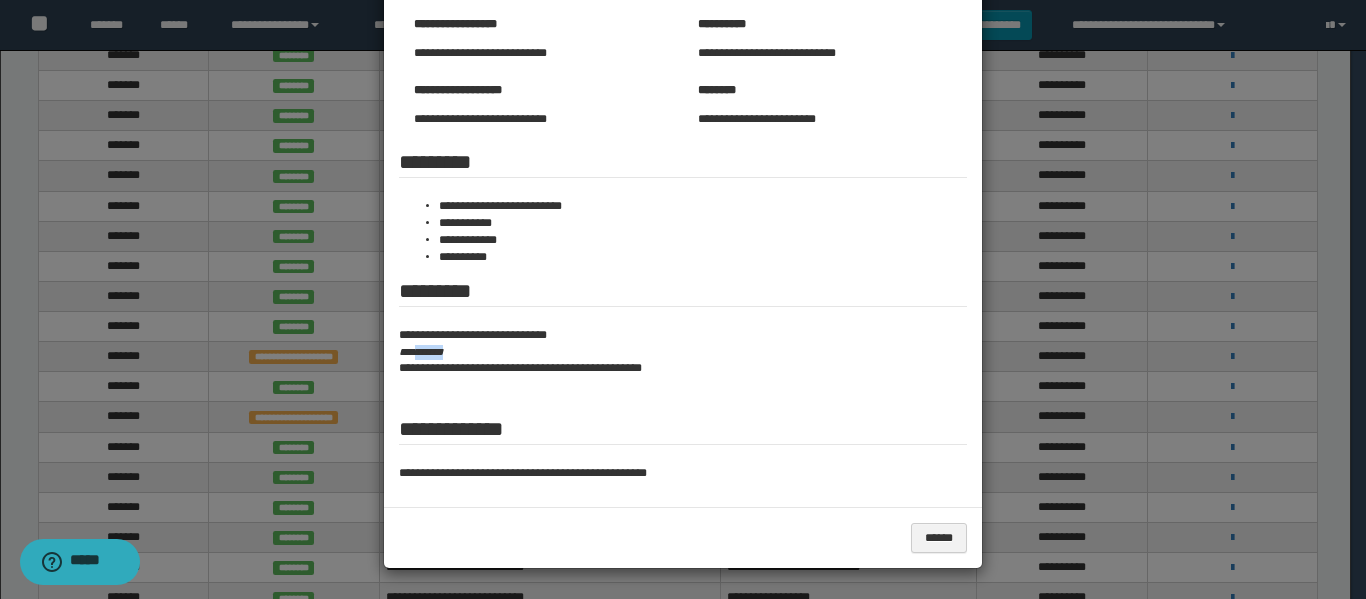 drag, startPoint x: 456, startPoint y: 355, endPoint x: 412, endPoint y: 355, distance: 44 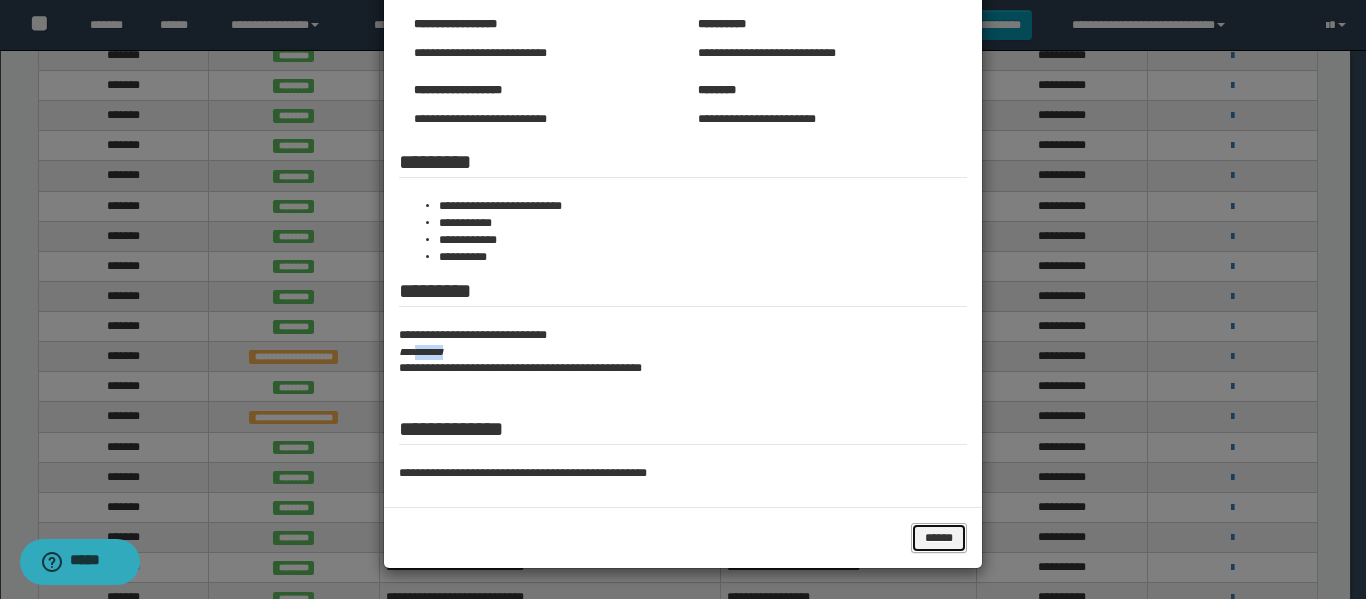 click on "******" at bounding box center (939, 538) 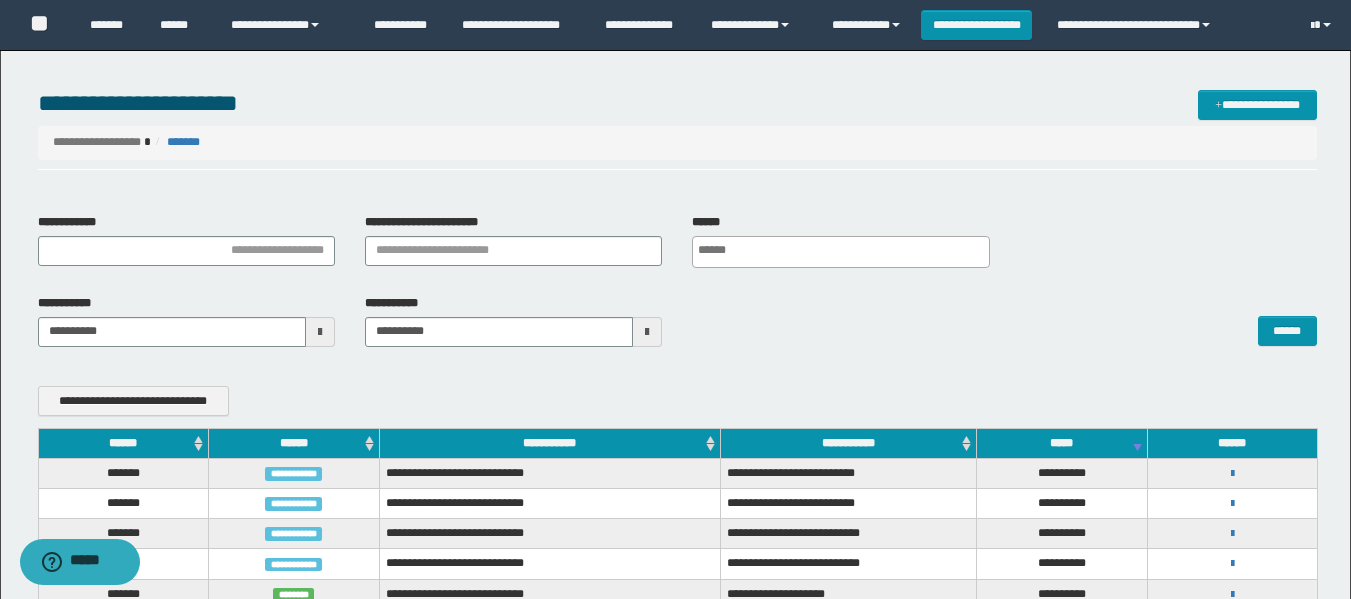 scroll, scrollTop: 0, scrollLeft: 0, axis: both 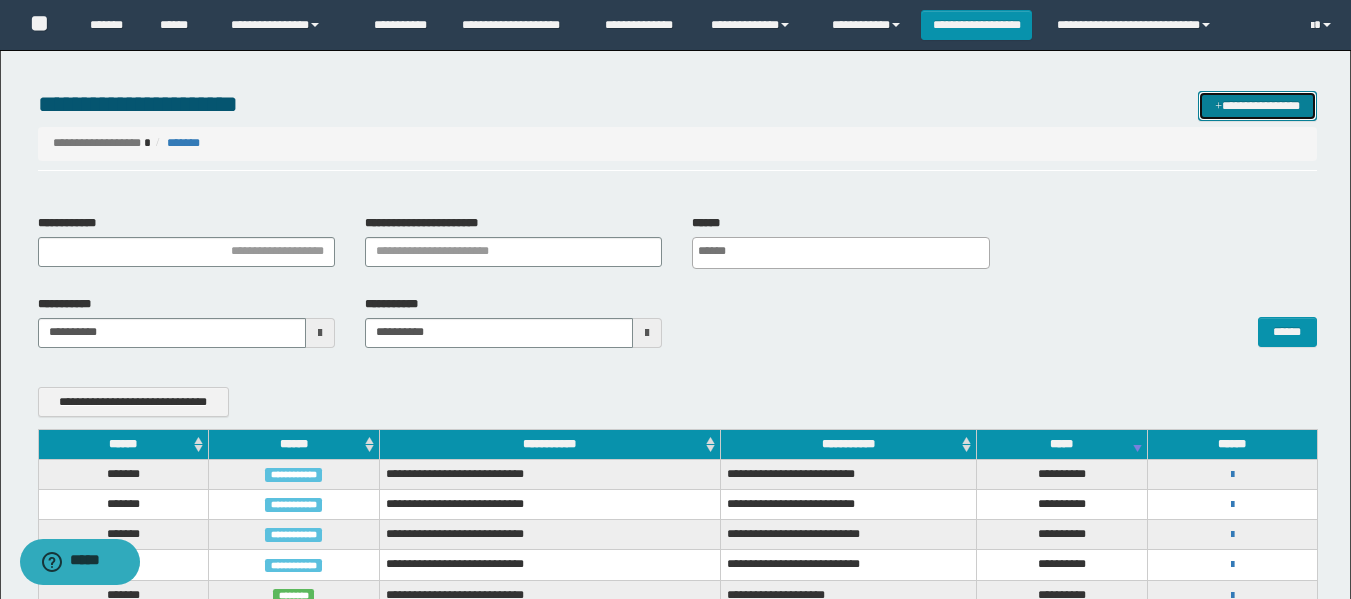 click on "**********" at bounding box center (1257, 106) 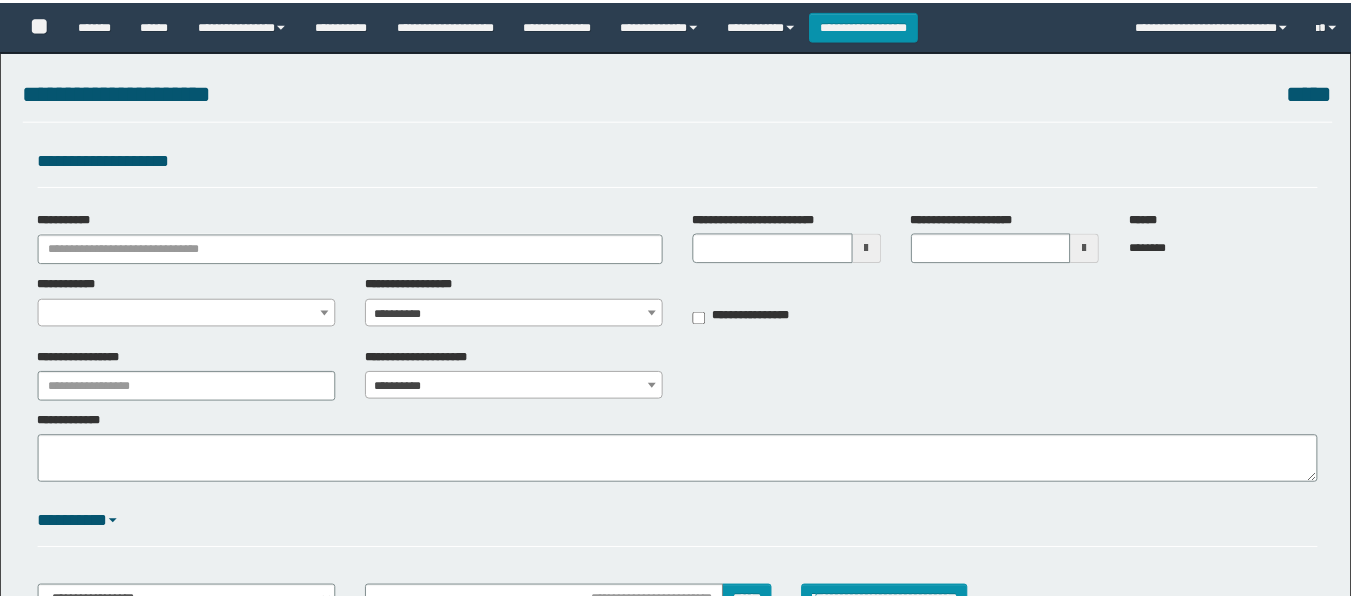 scroll, scrollTop: 0, scrollLeft: 0, axis: both 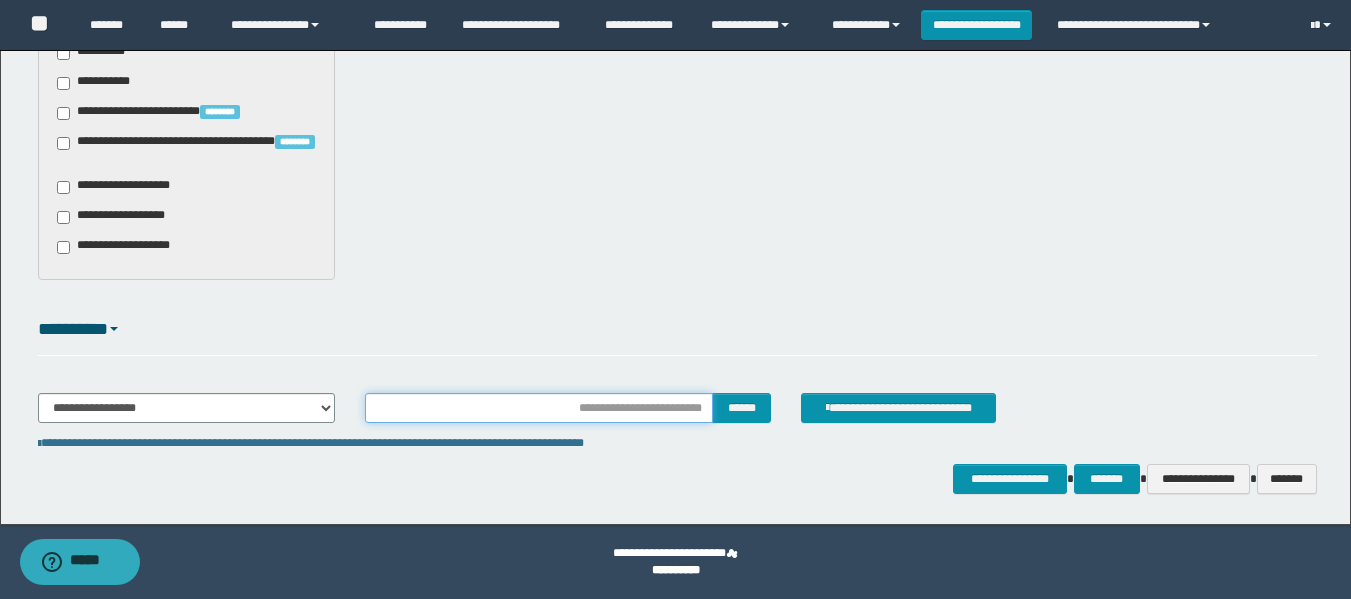 click at bounding box center [539, 408] 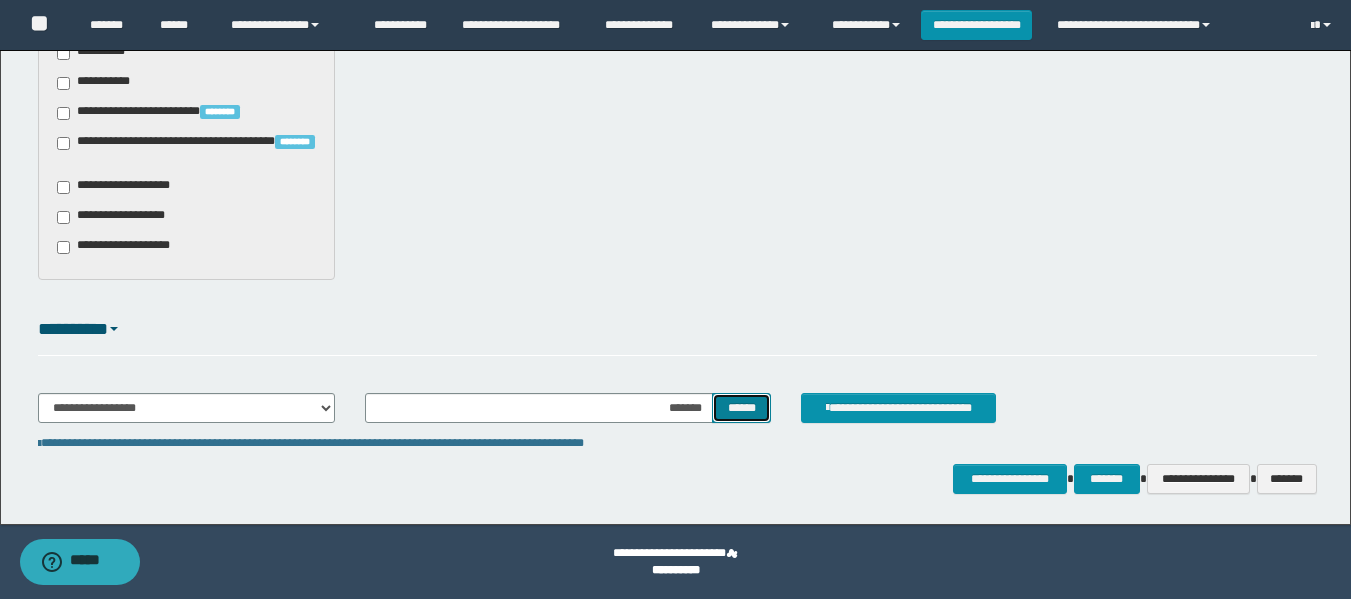 click on "******" at bounding box center (741, 408) 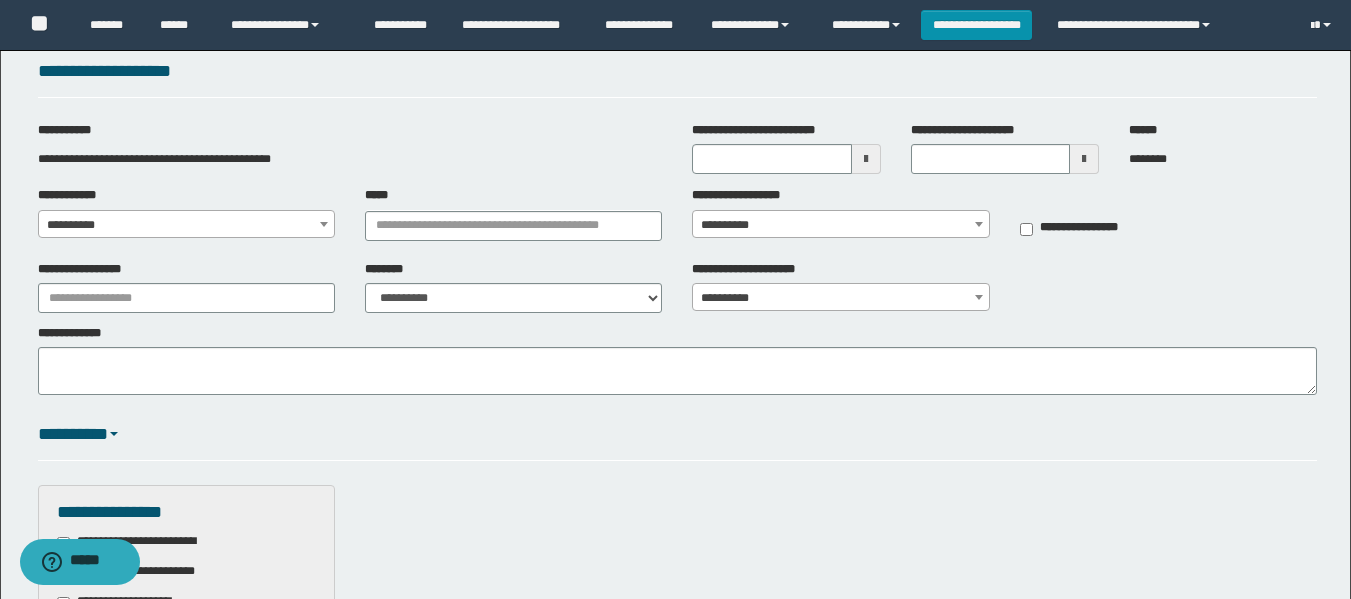 scroll, scrollTop: 0, scrollLeft: 0, axis: both 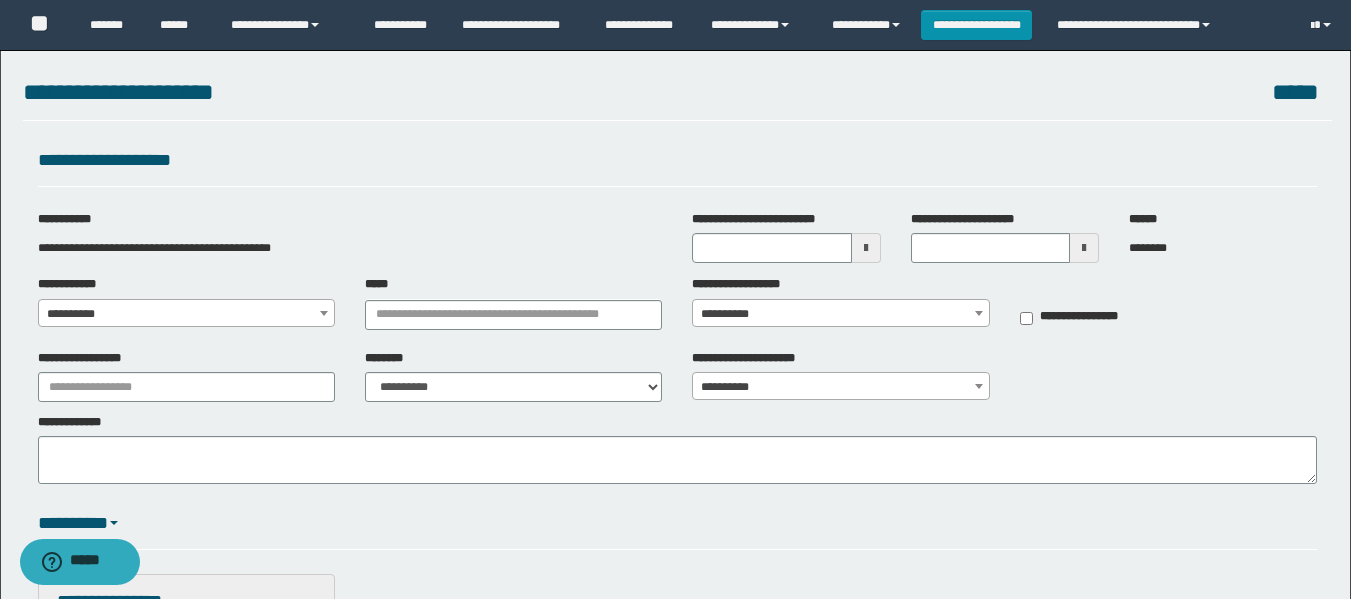 click on "**********" at bounding box center (186, 314) 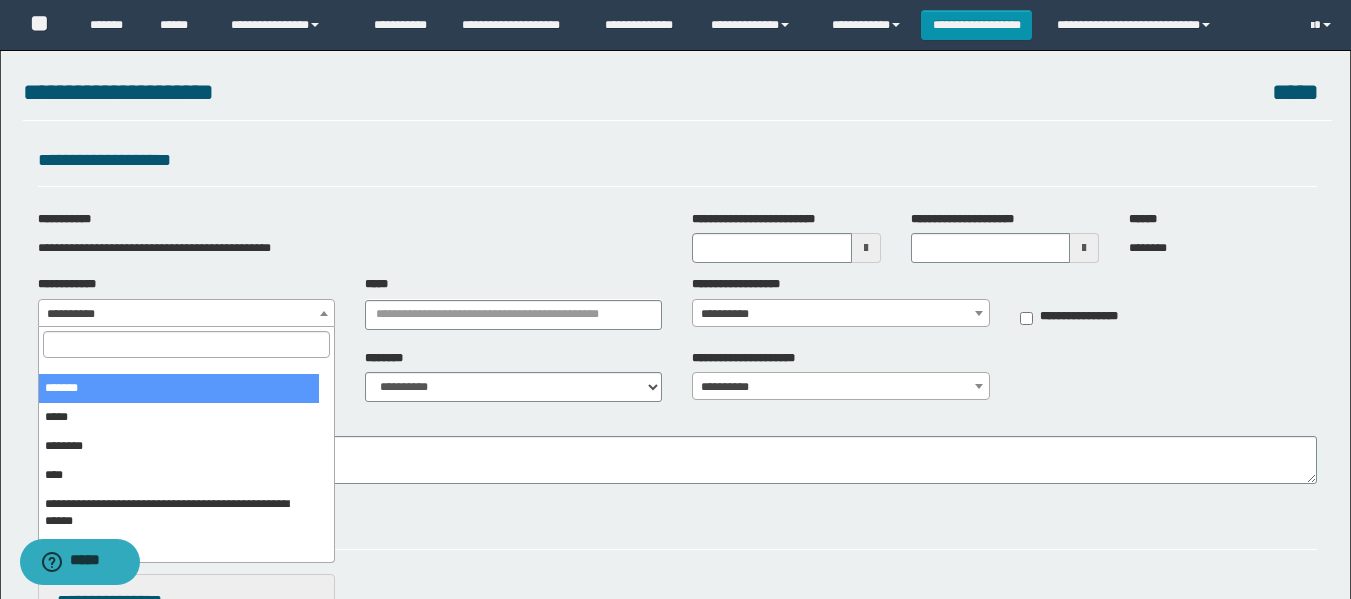 scroll, scrollTop: 604, scrollLeft: 0, axis: vertical 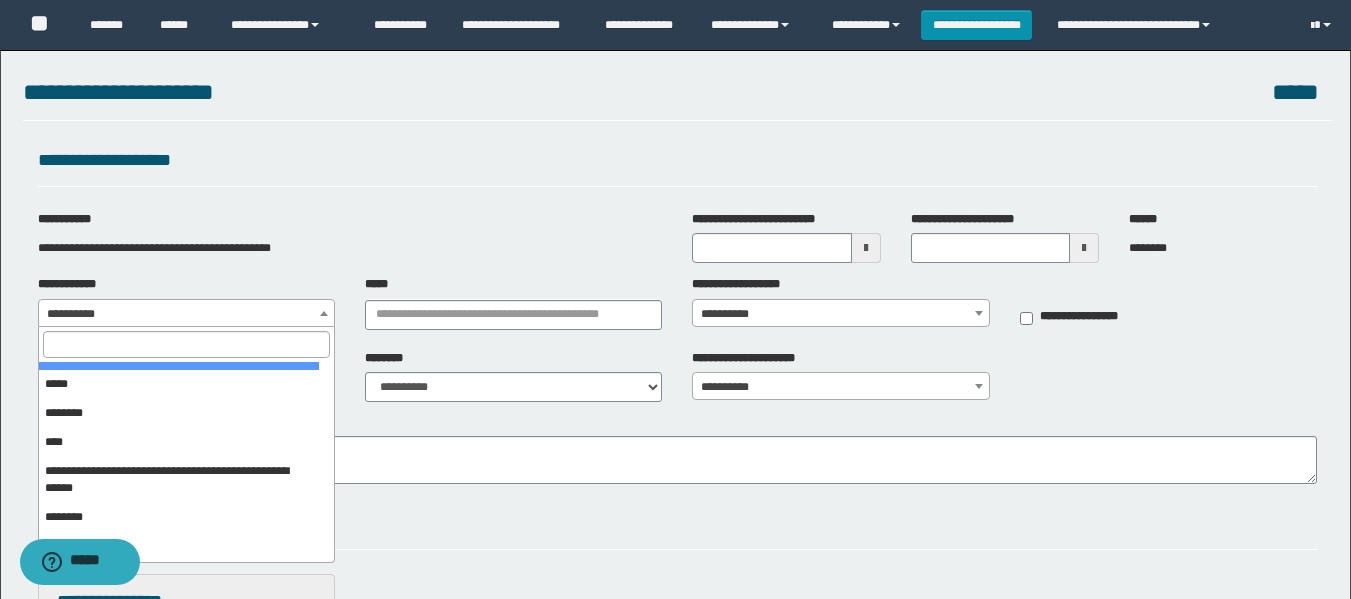 click at bounding box center [186, 344] 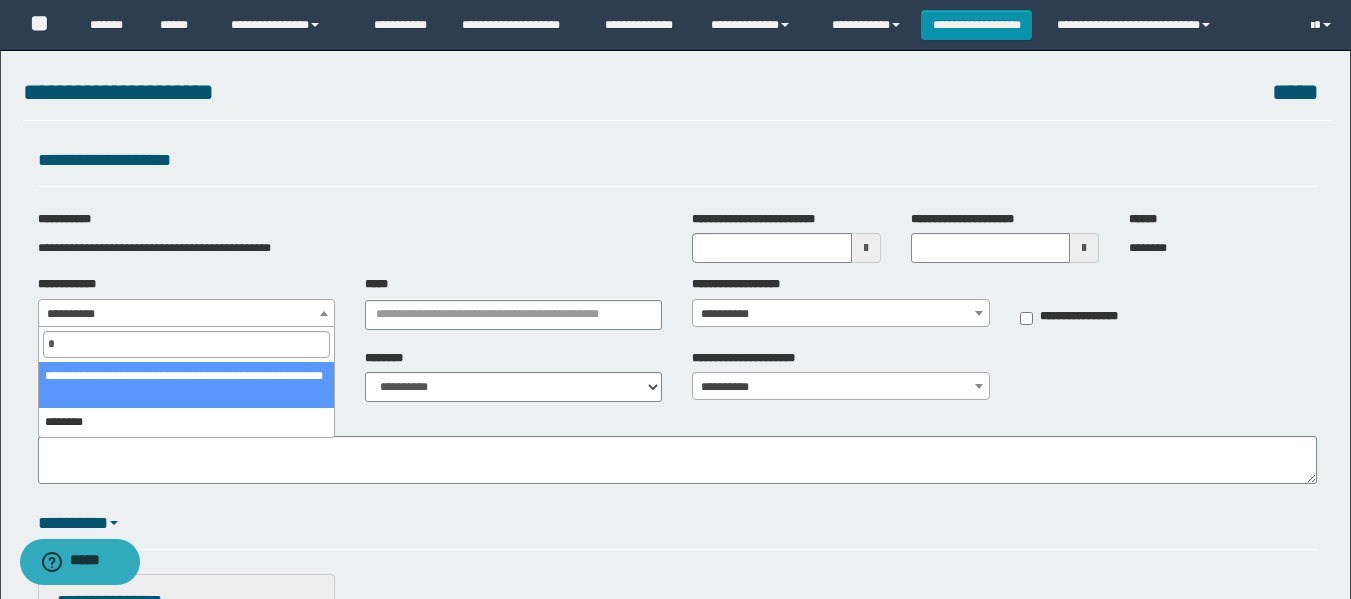 scroll, scrollTop: 0, scrollLeft: 0, axis: both 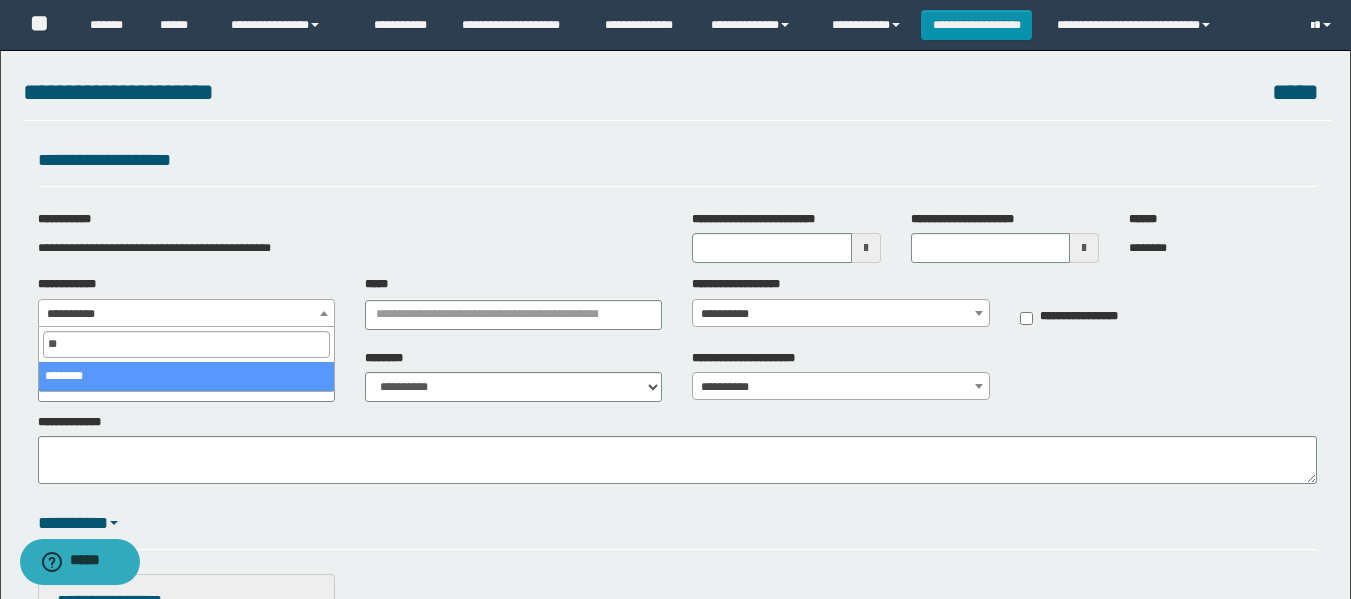 select on "**" 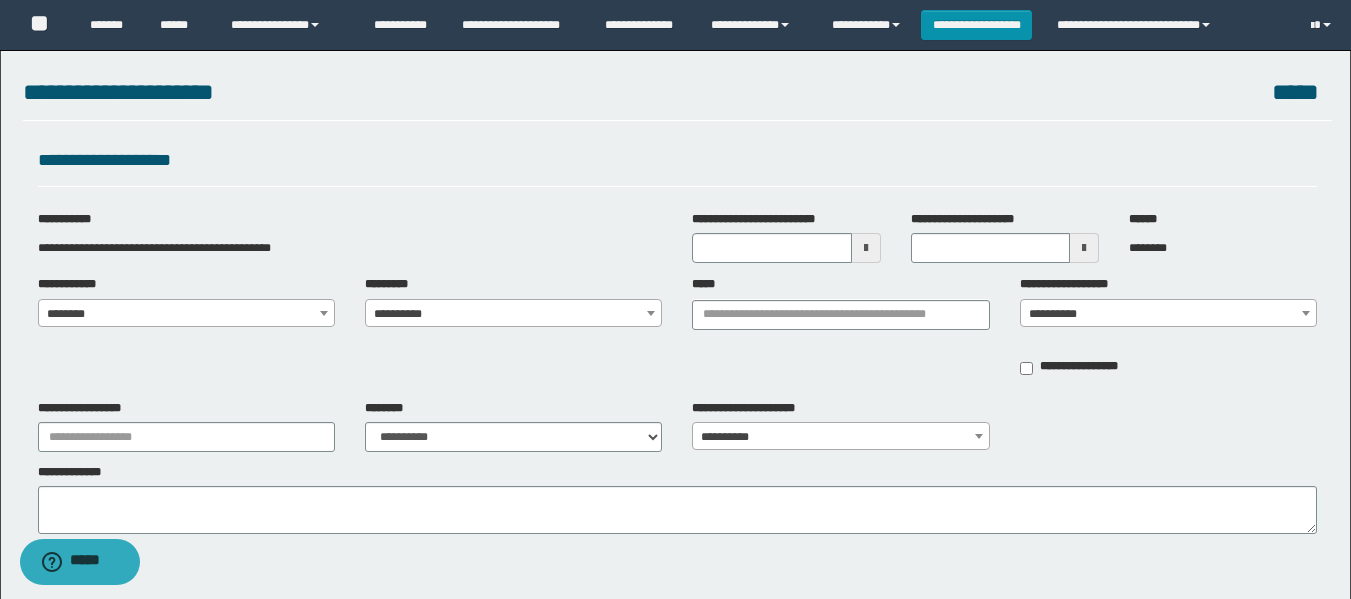 click on "**********" at bounding box center [513, 314] 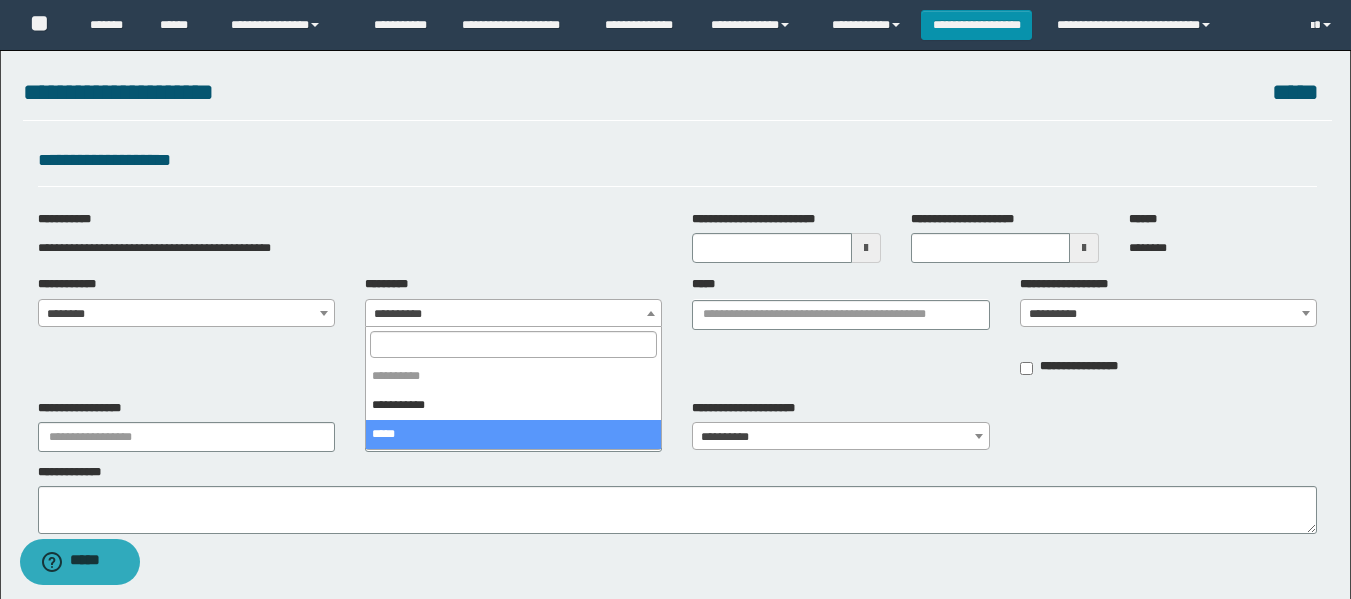 select on "****" 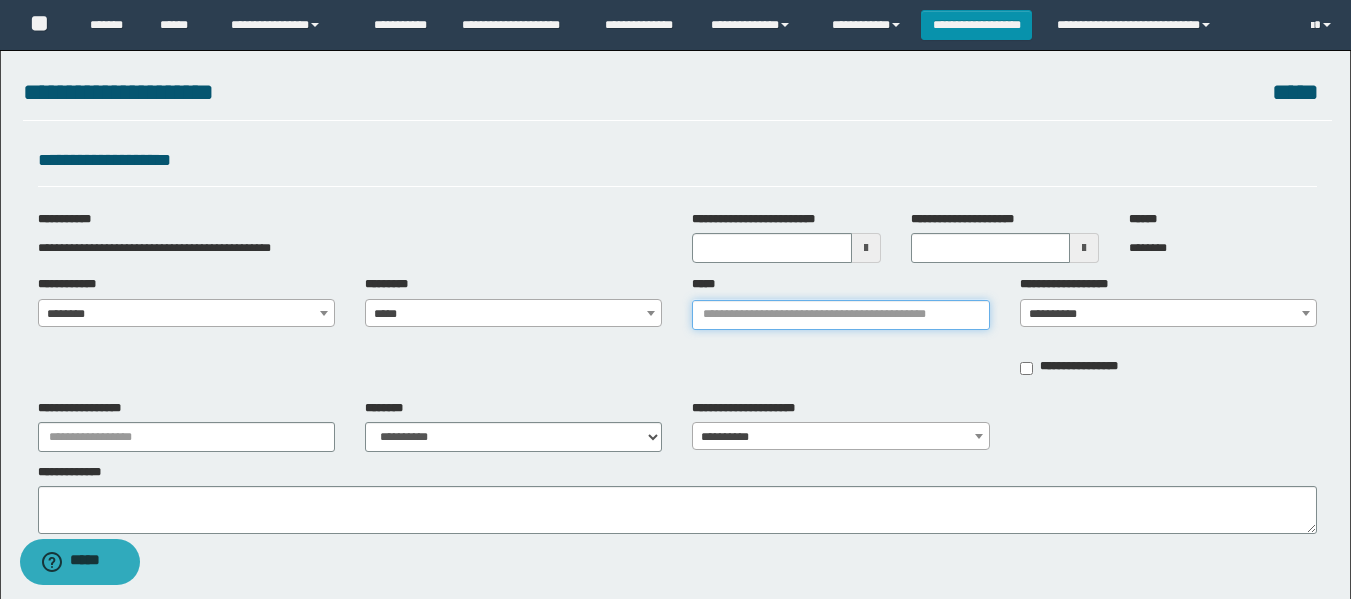 click on "*****" at bounding box center [840, 315] 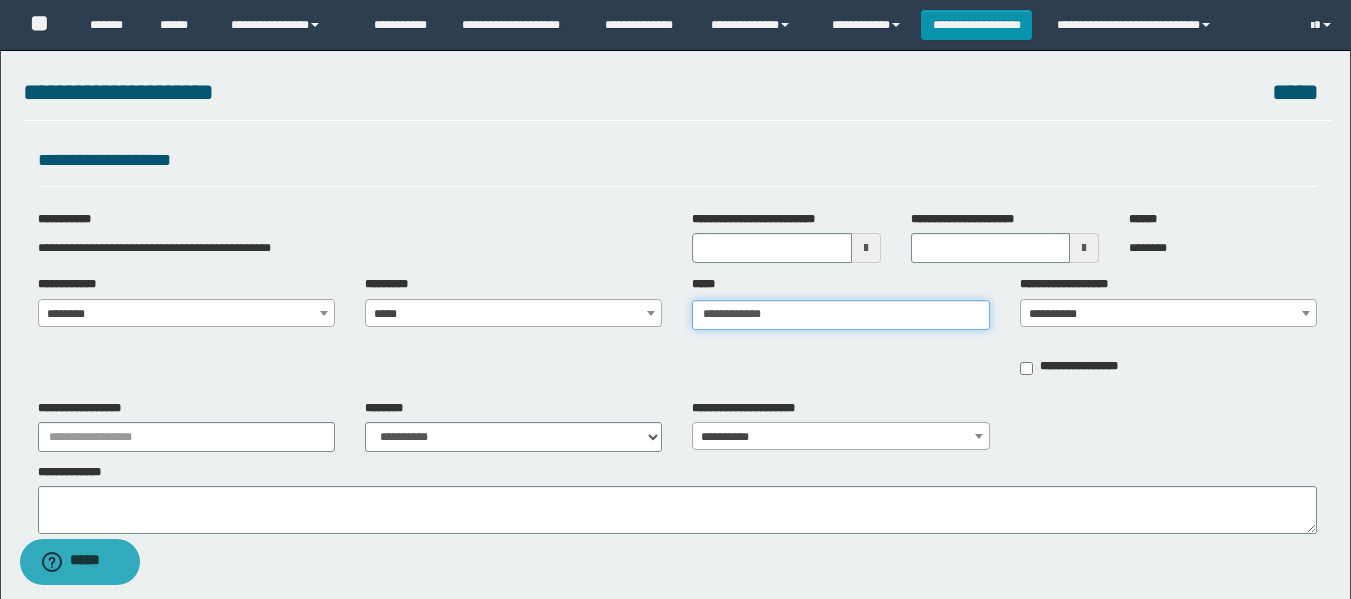 type on "**********" 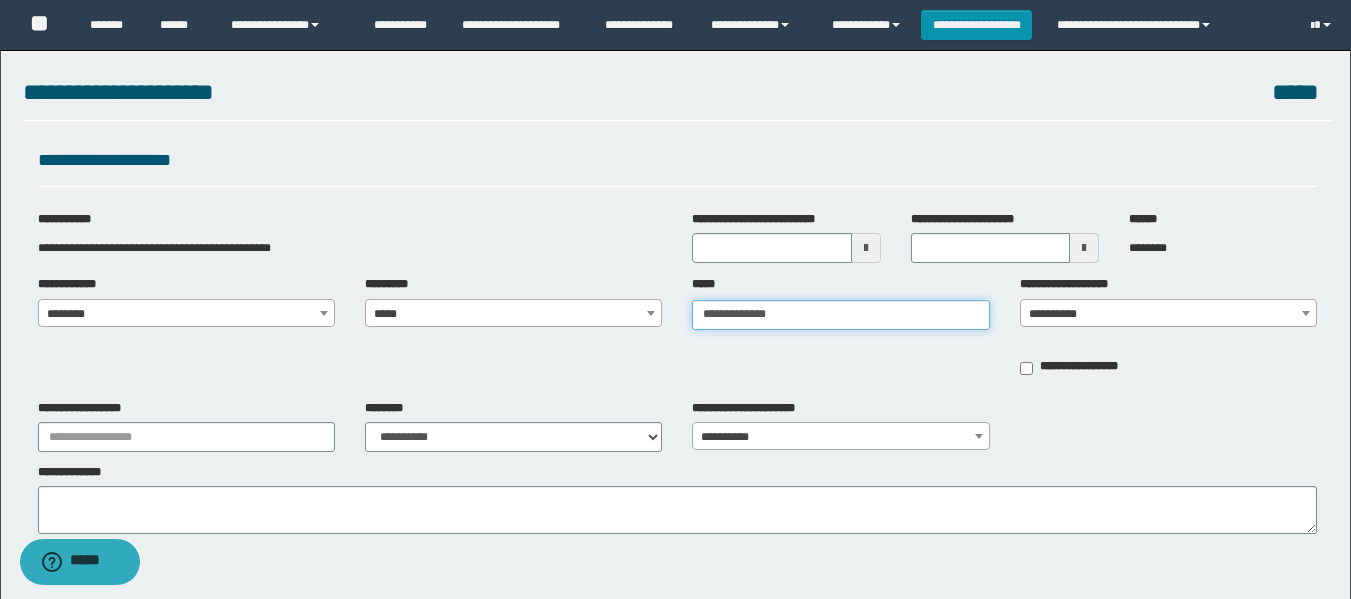 type on "**********" 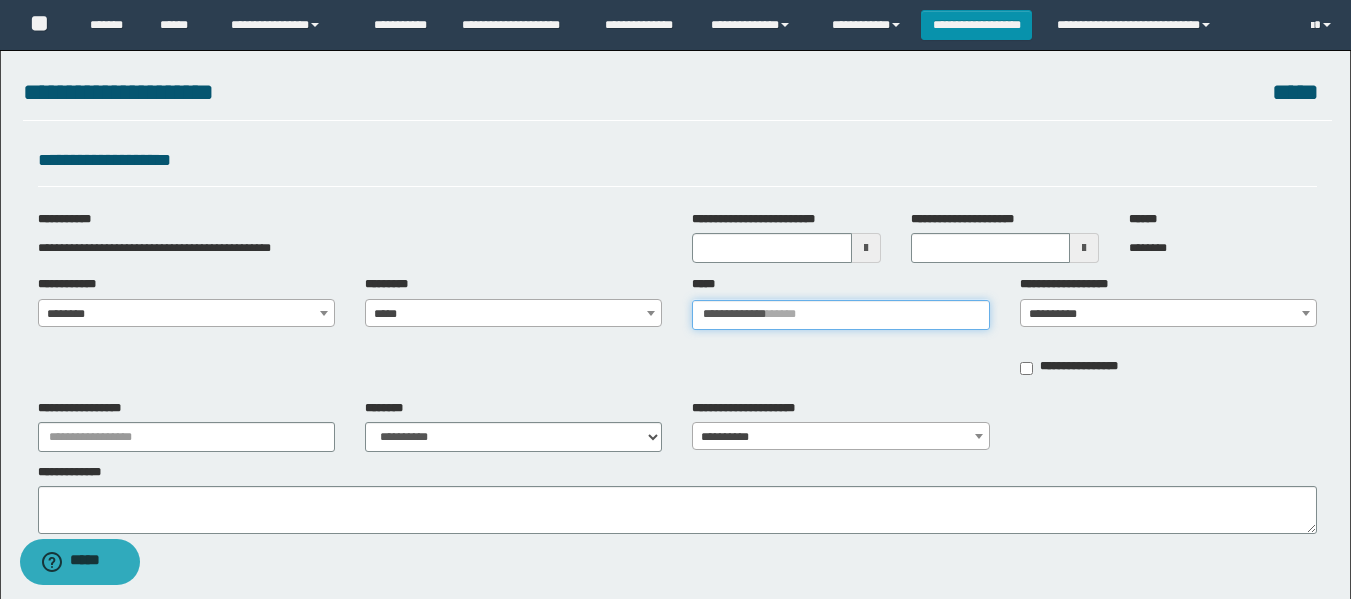 type 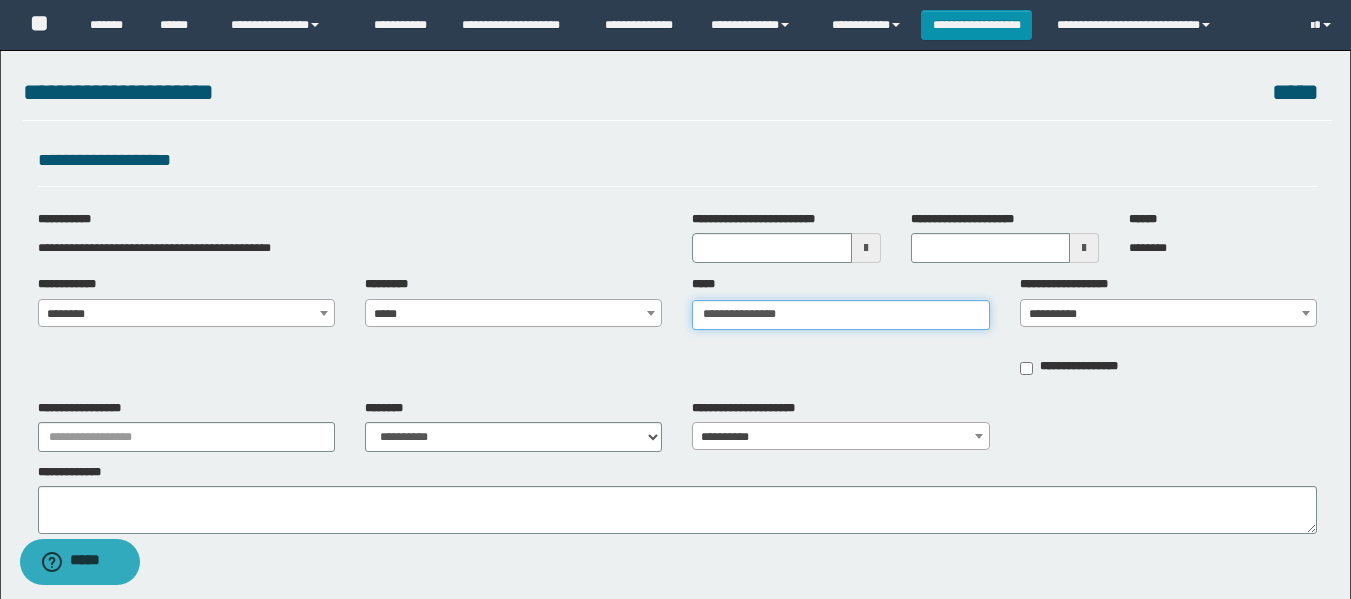 type on "**********" 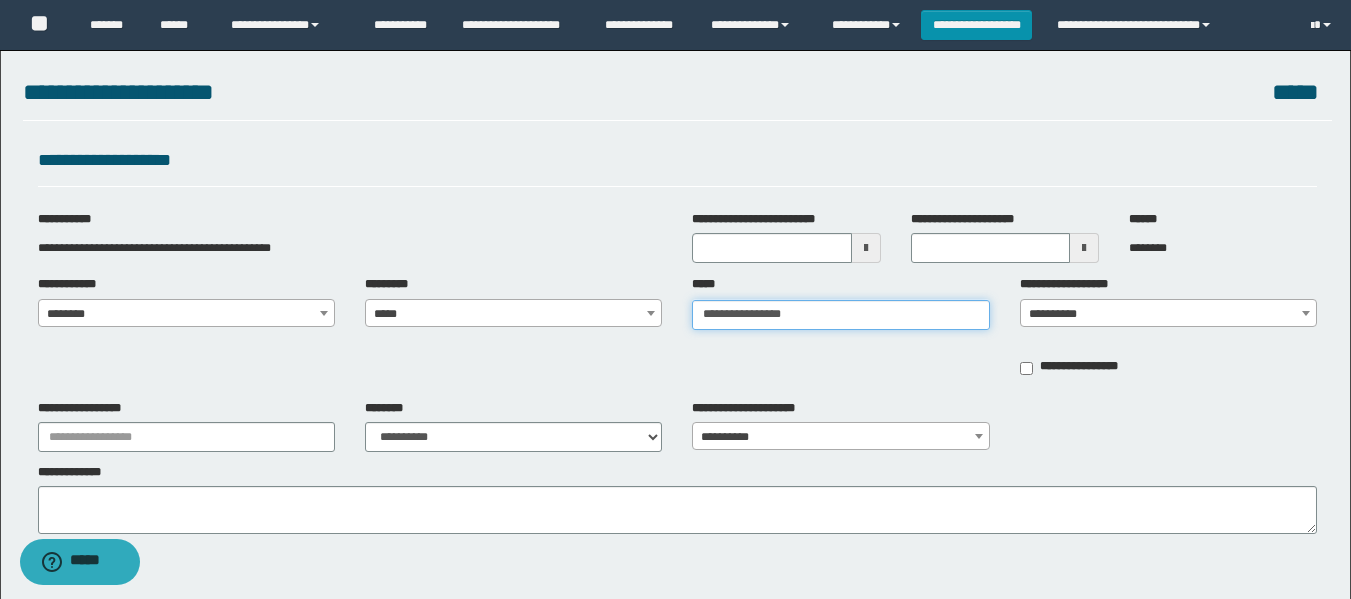 type on "**********" 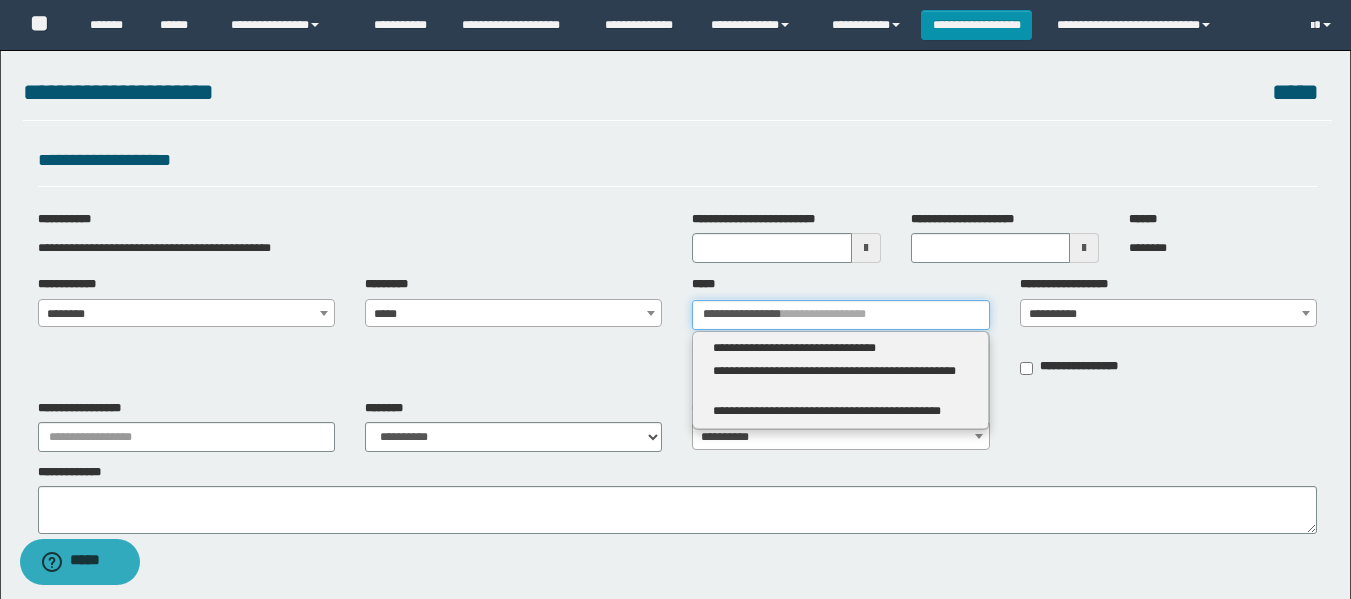 type 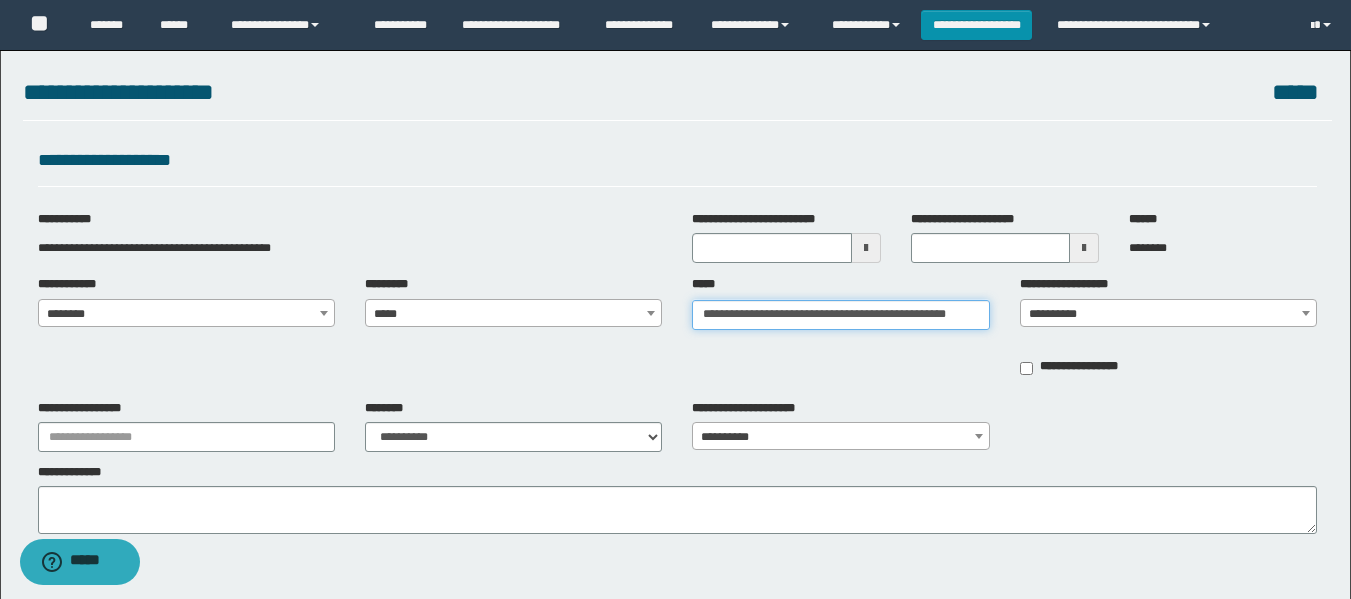 type on "**********" 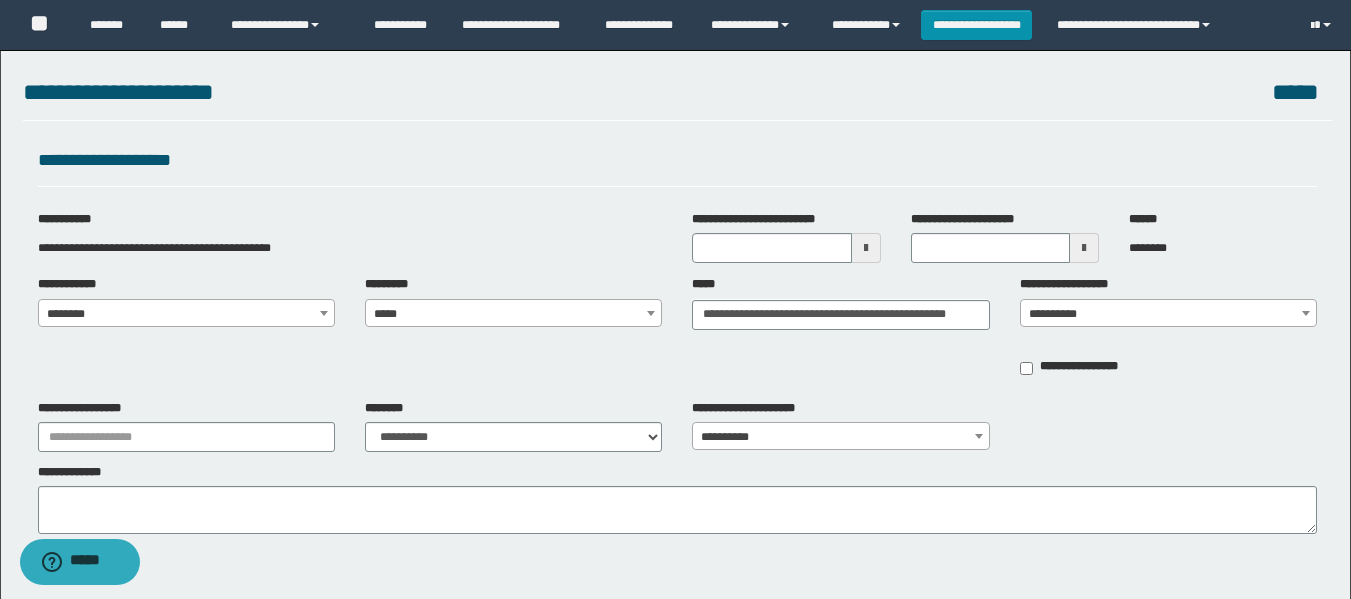 click at bounding box center (866, 248) 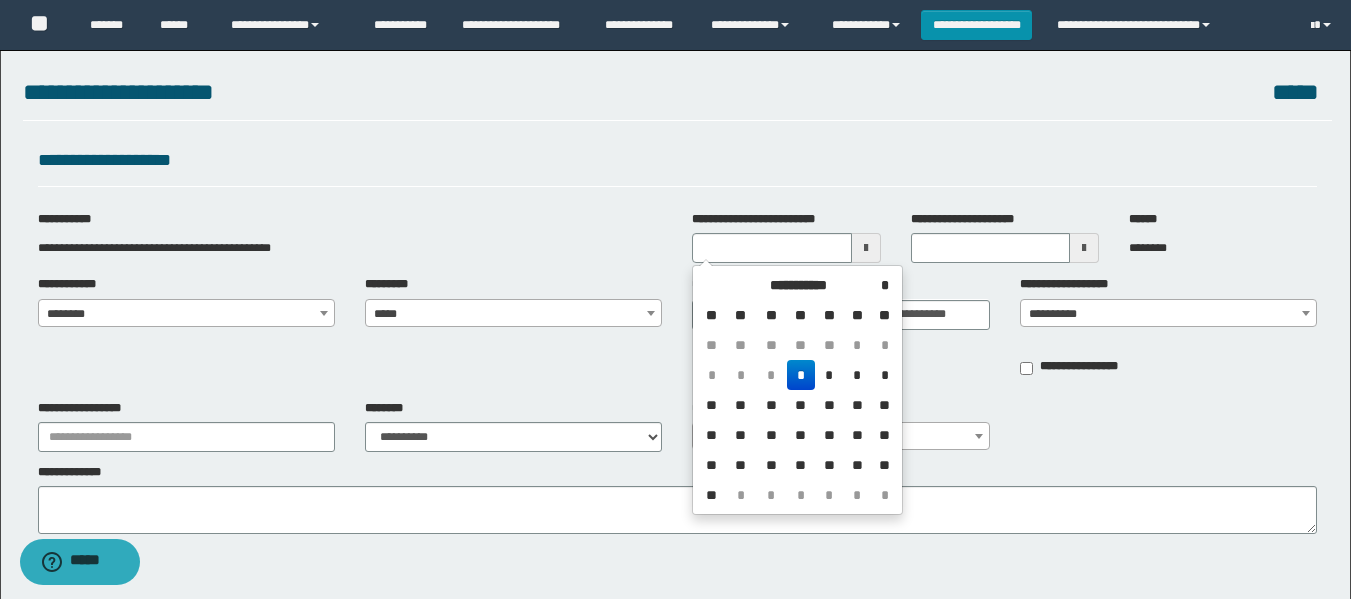 click on "*" at bounding box center [801, 375] 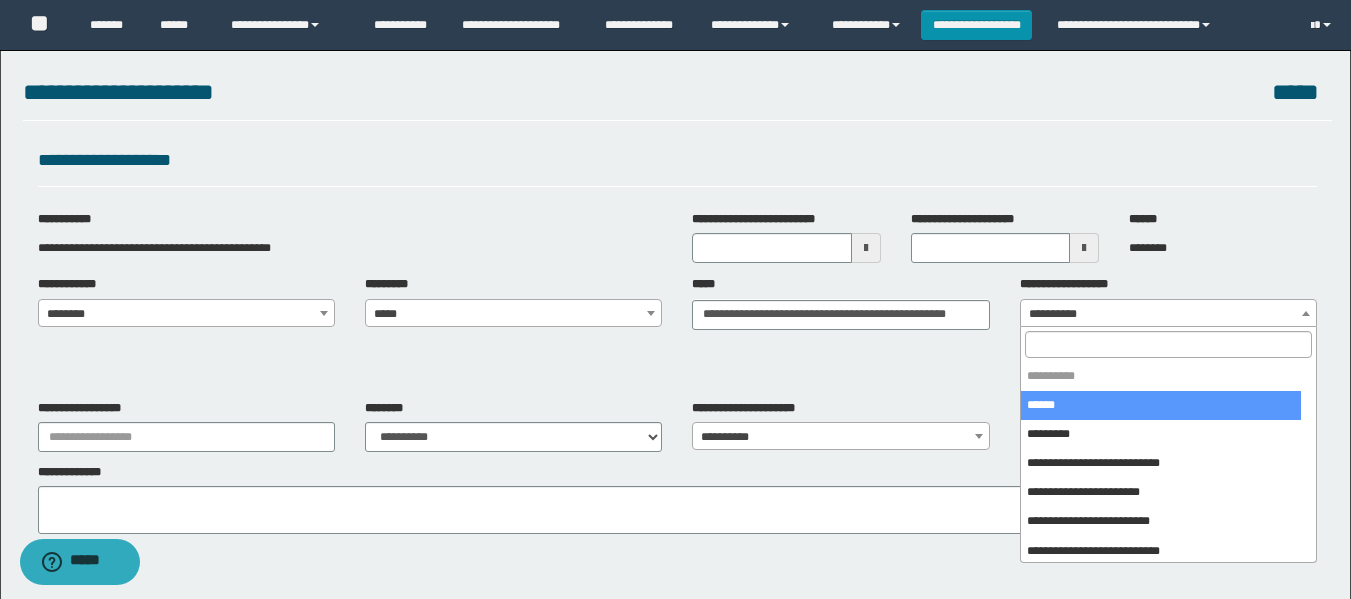 click on "**********" at bounding box center (1168, 314) 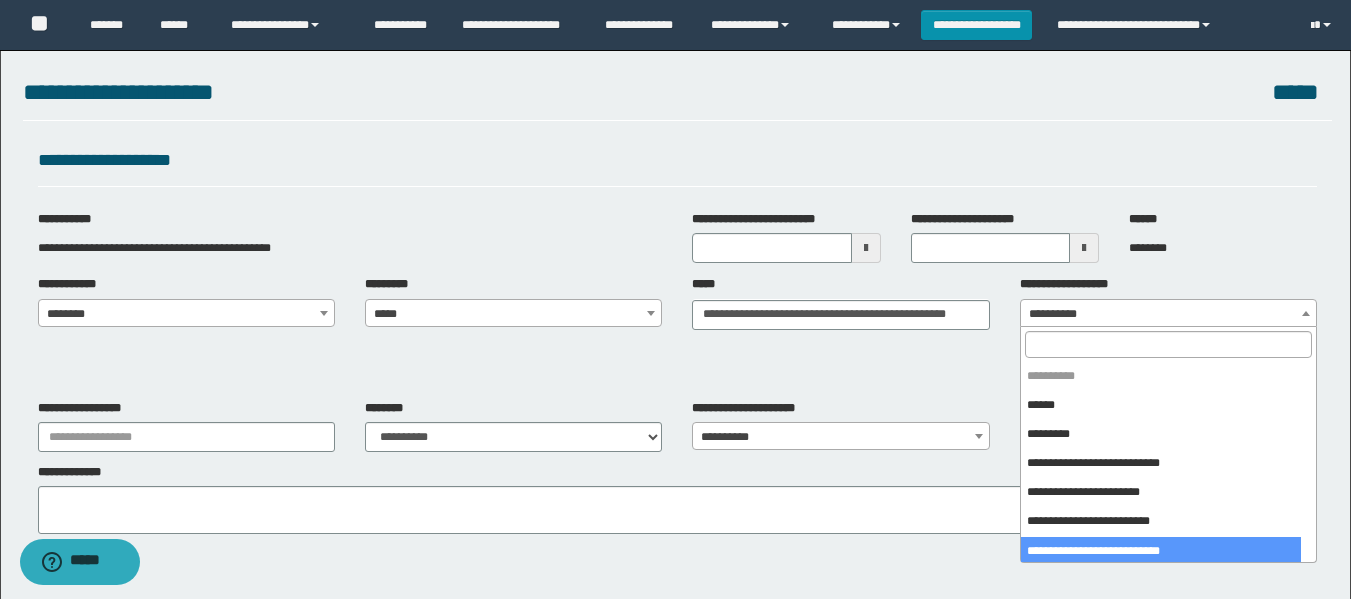 select on "****" 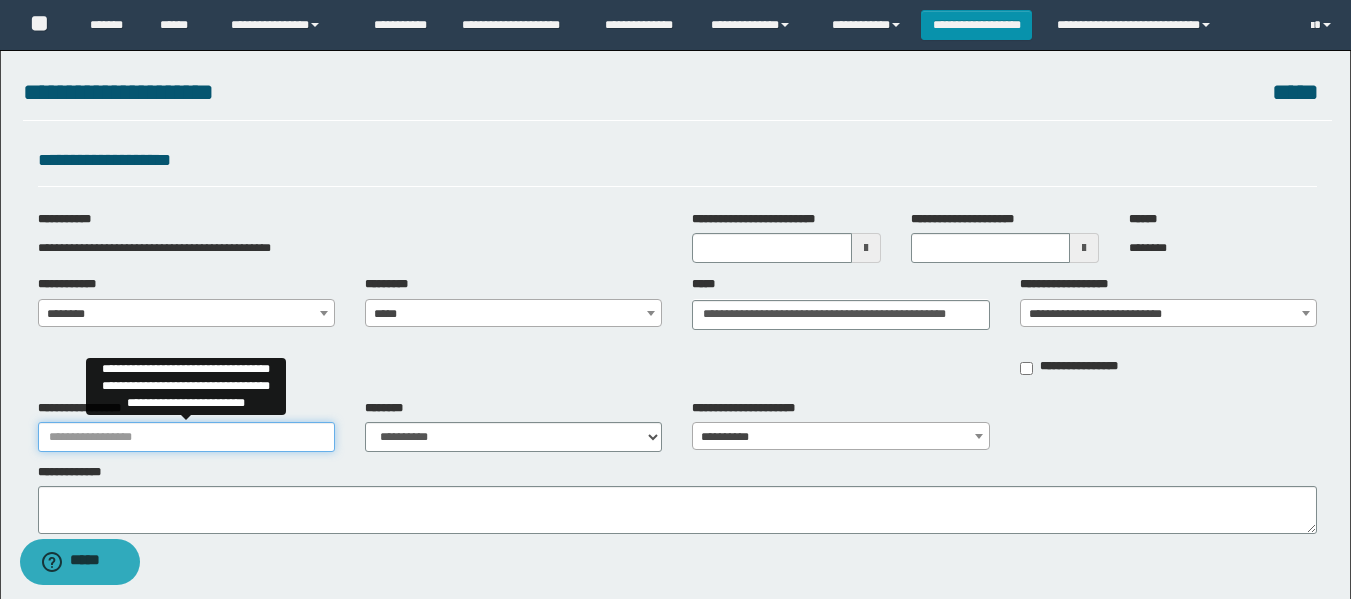 click on "**********" at bounding box center [186, 437] 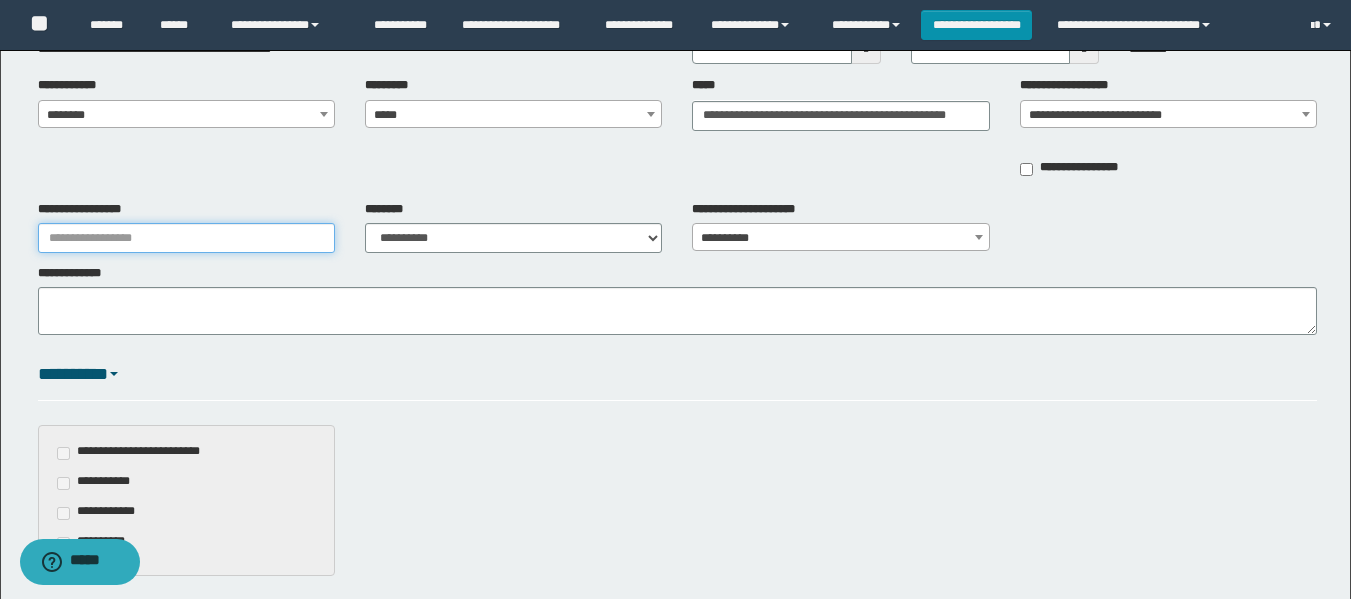 scroll, scrollTop: 200, scrollLeft: 0, axis: vertical 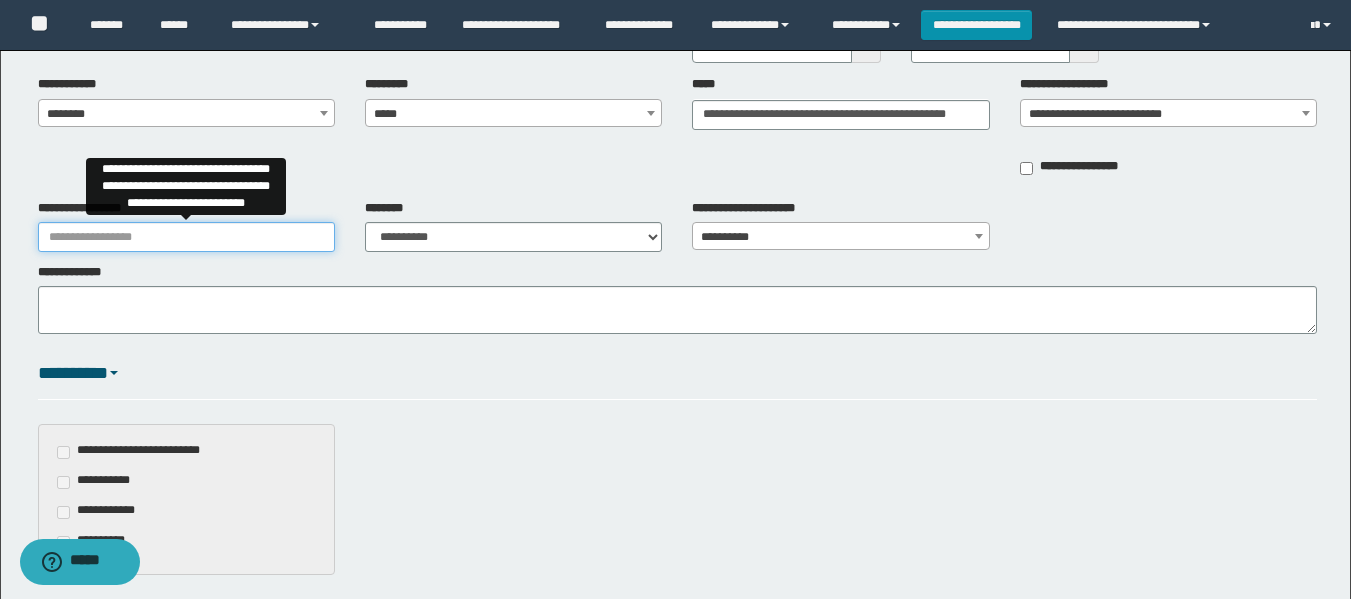 click on "**********" at bounding box center [186, 237] 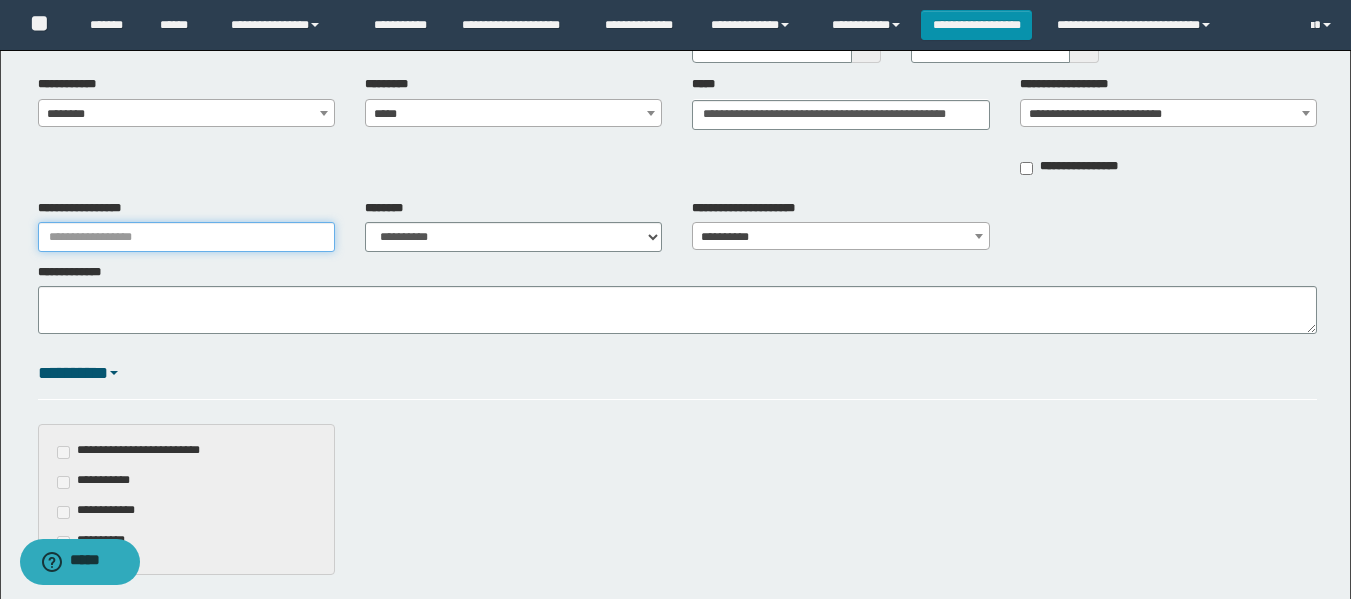 type on "**********" 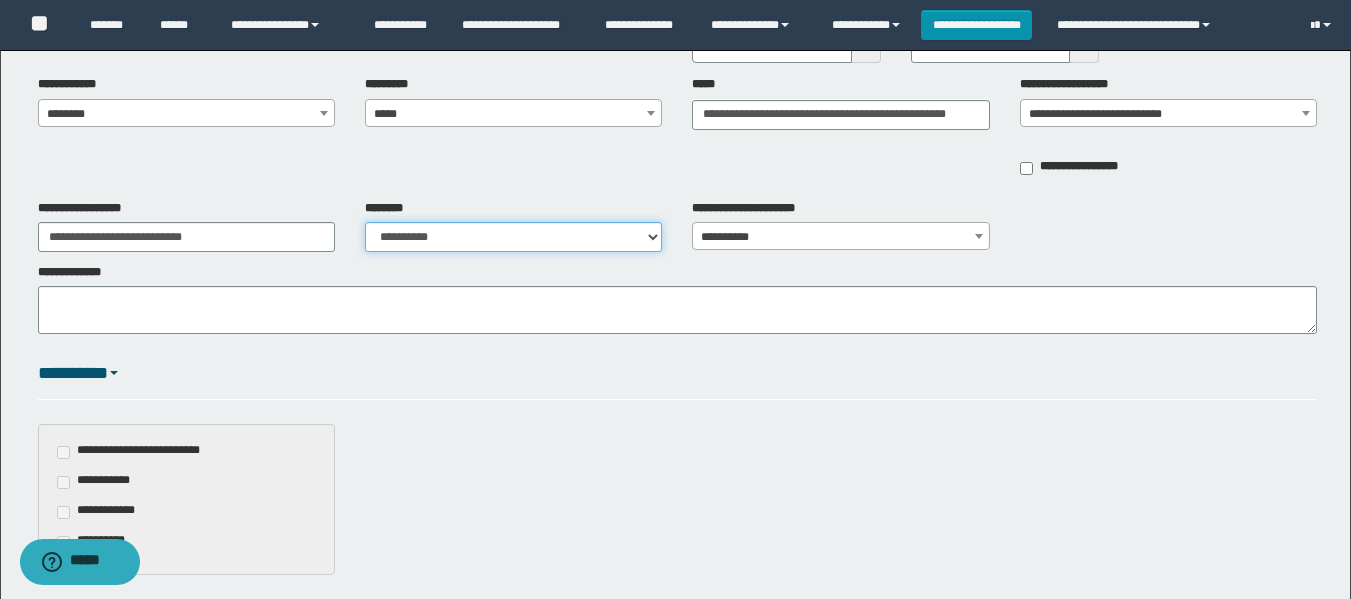 click on "**********" at bounding box center [513, 237] 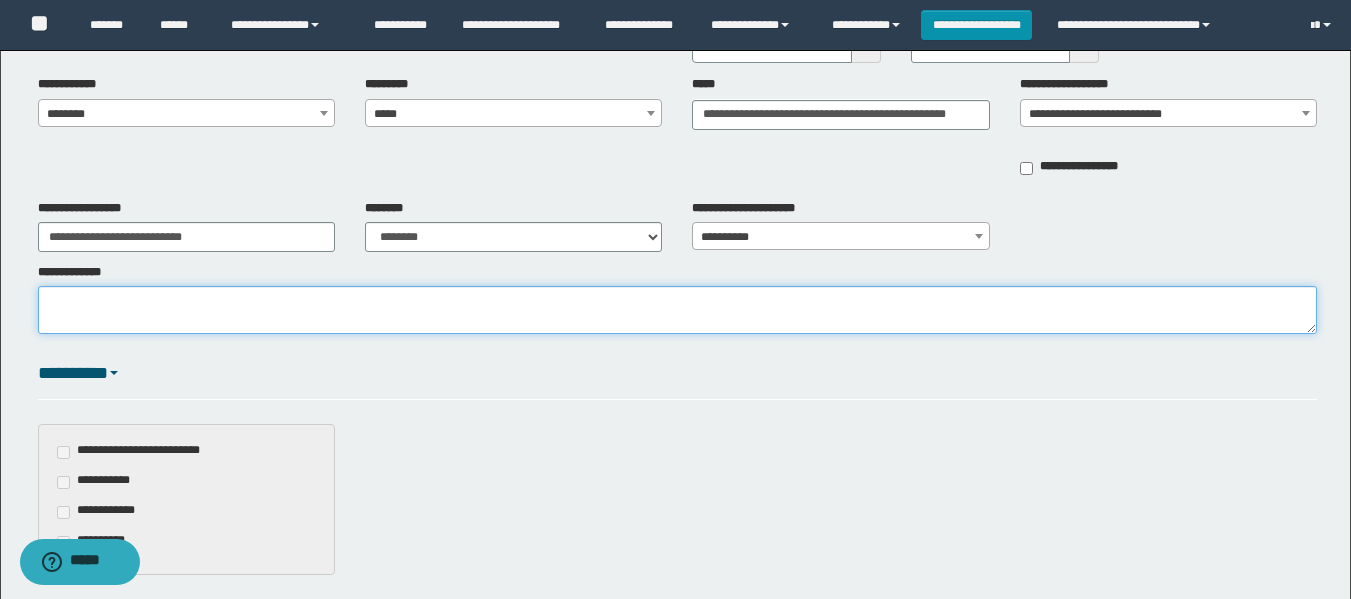 click on "**********" at bounding box center [677, 310] 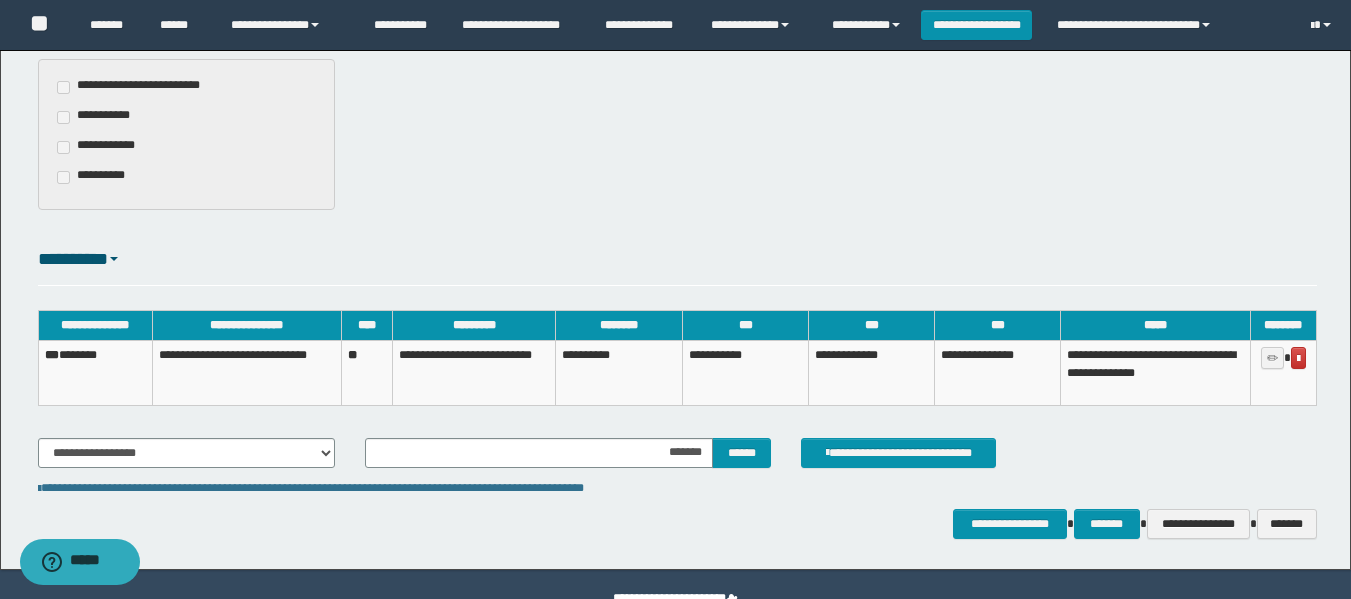 scroll, scrollTop: 600, scrollLeft: 0, axis: vertical 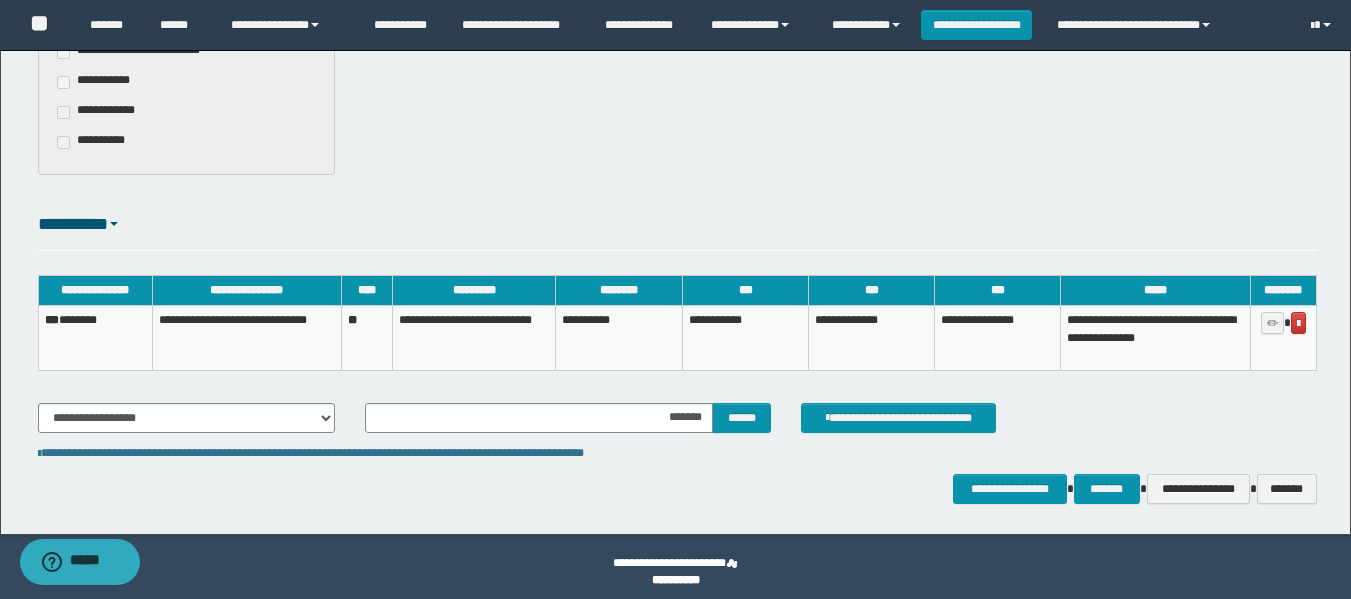 type on "**********" 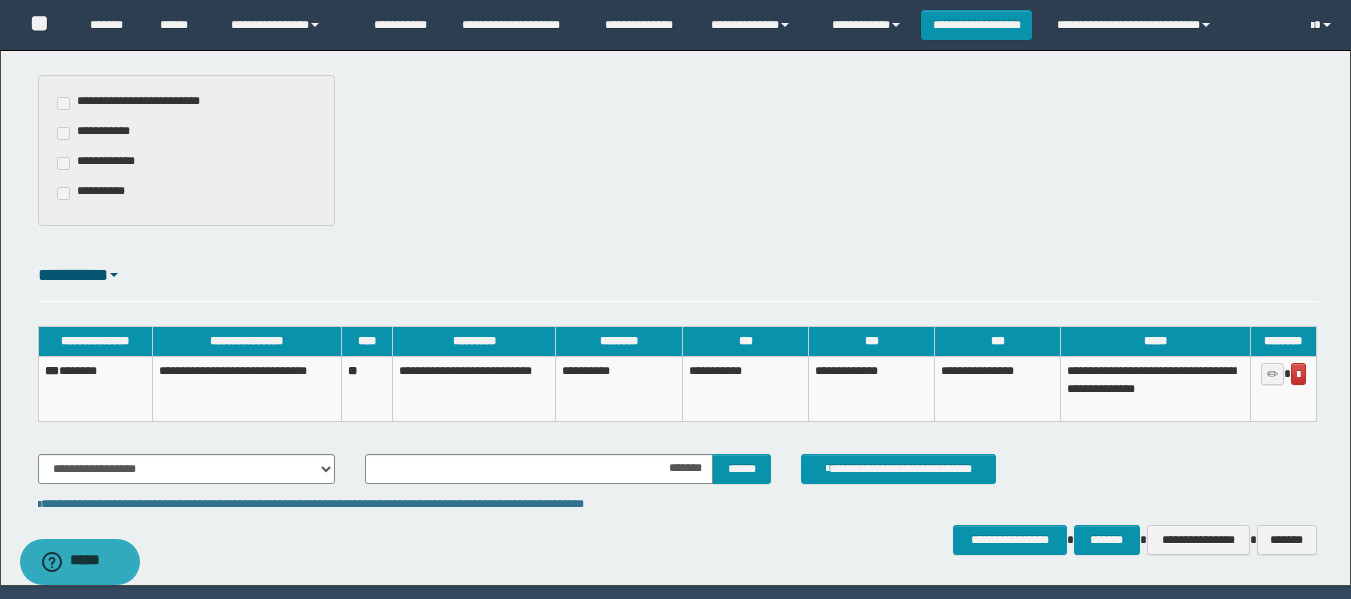 scroll, scrollTop: 610, scrollLeft: 0, axis: vertical 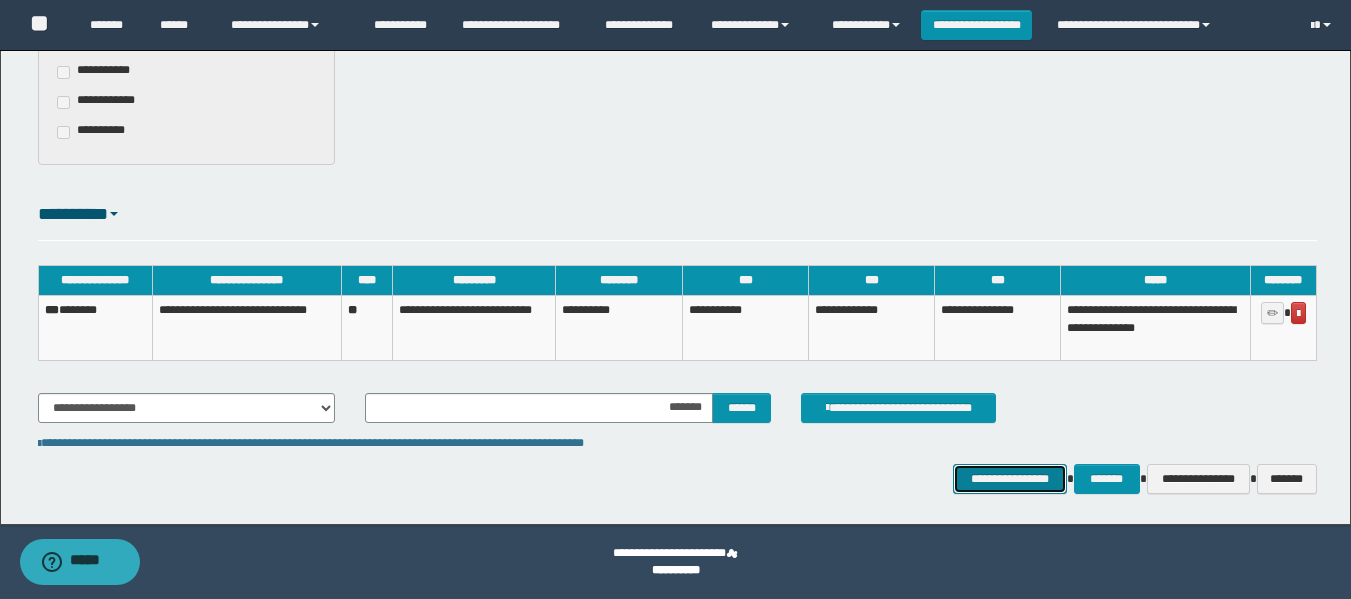 click on "**********" at bounding box center (1009, 479) 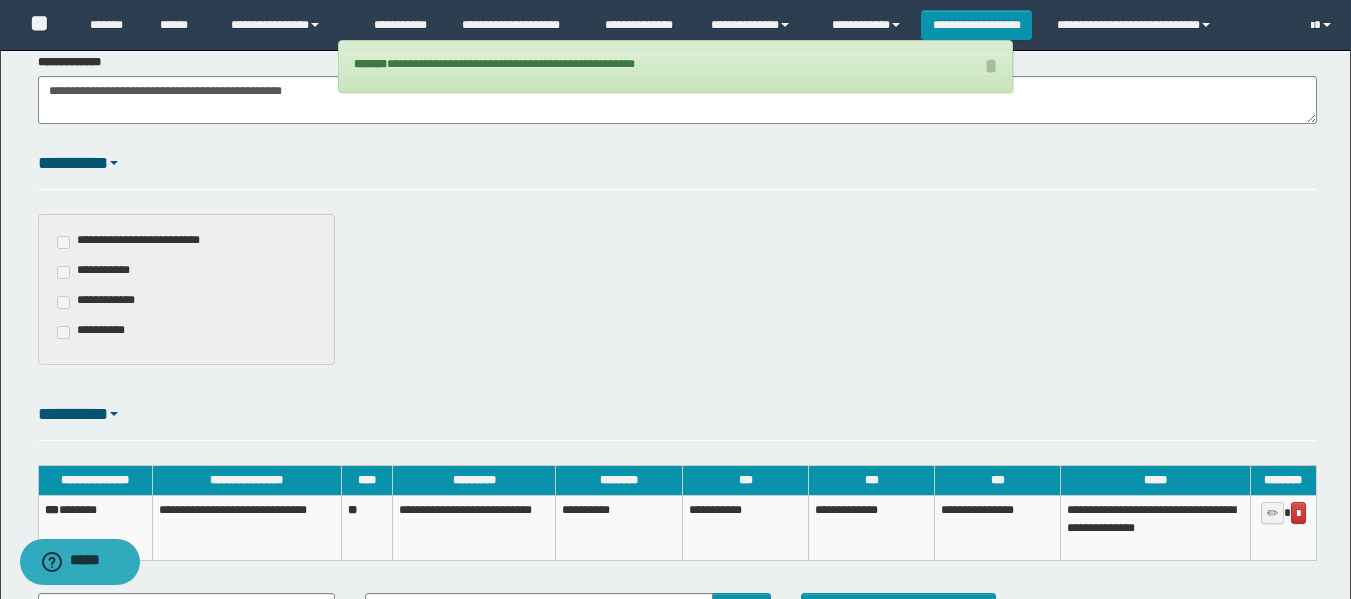 scroll, scrollTop: 245, scrollLeft: 0, axis: vertical 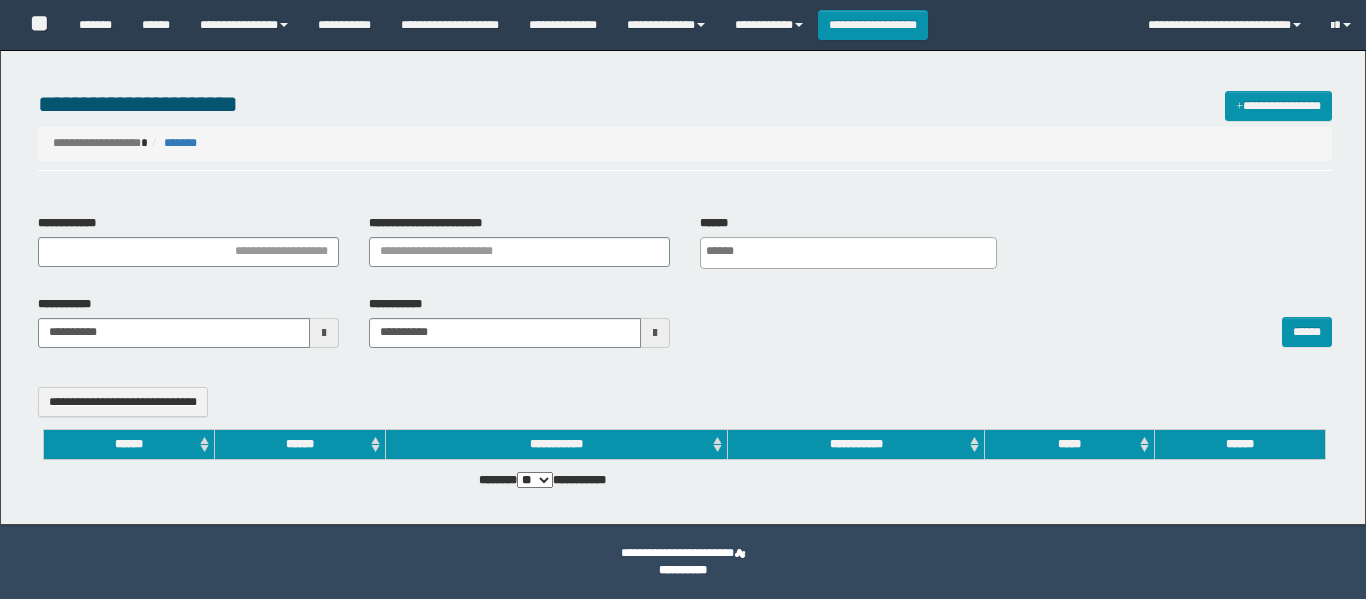 select 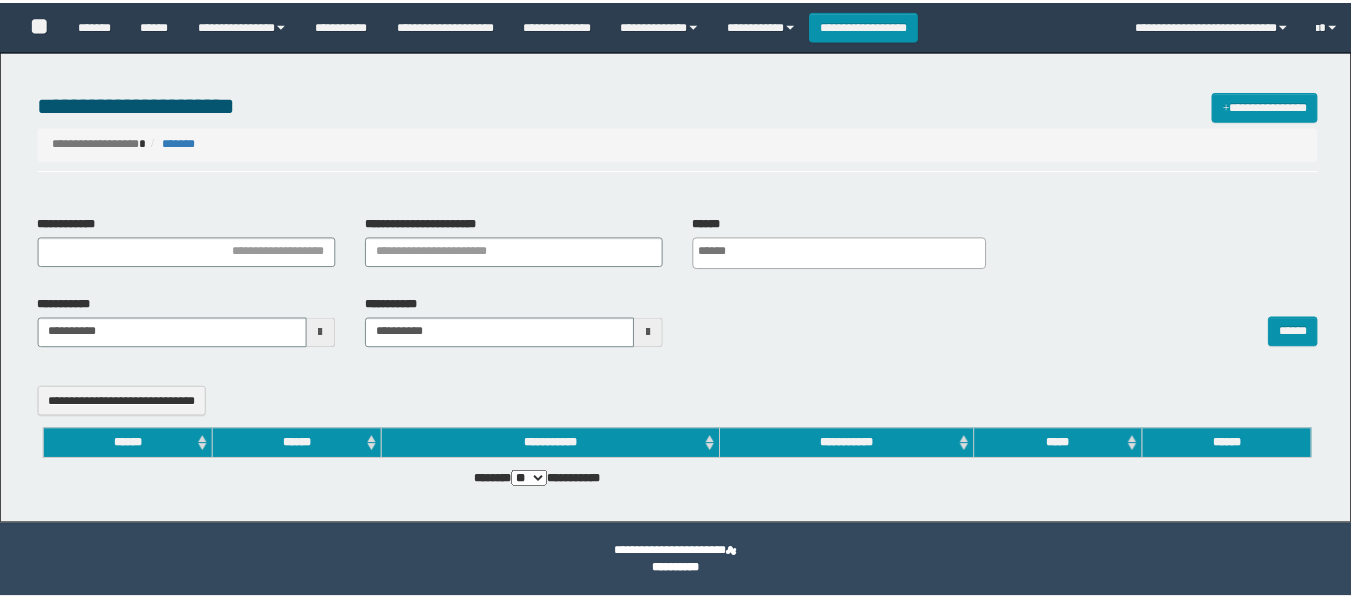 scroll, scrollTop: 0, scrollLeft: 0, axis: both 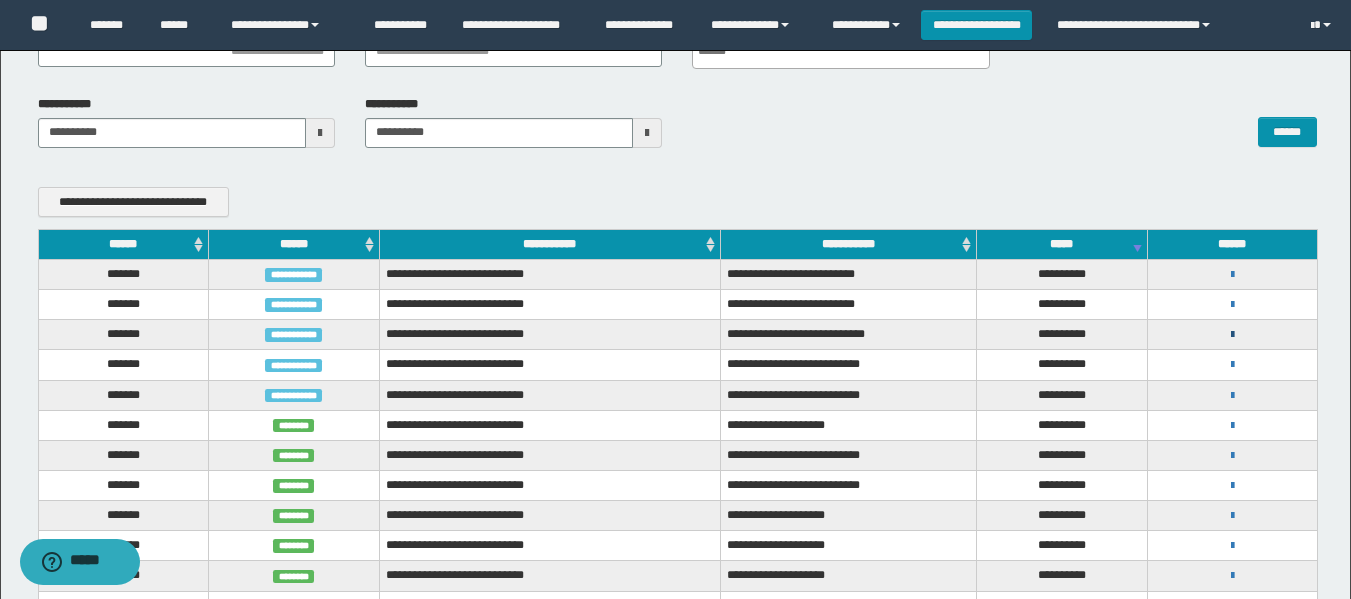 click at bounding box center (1232, 335) 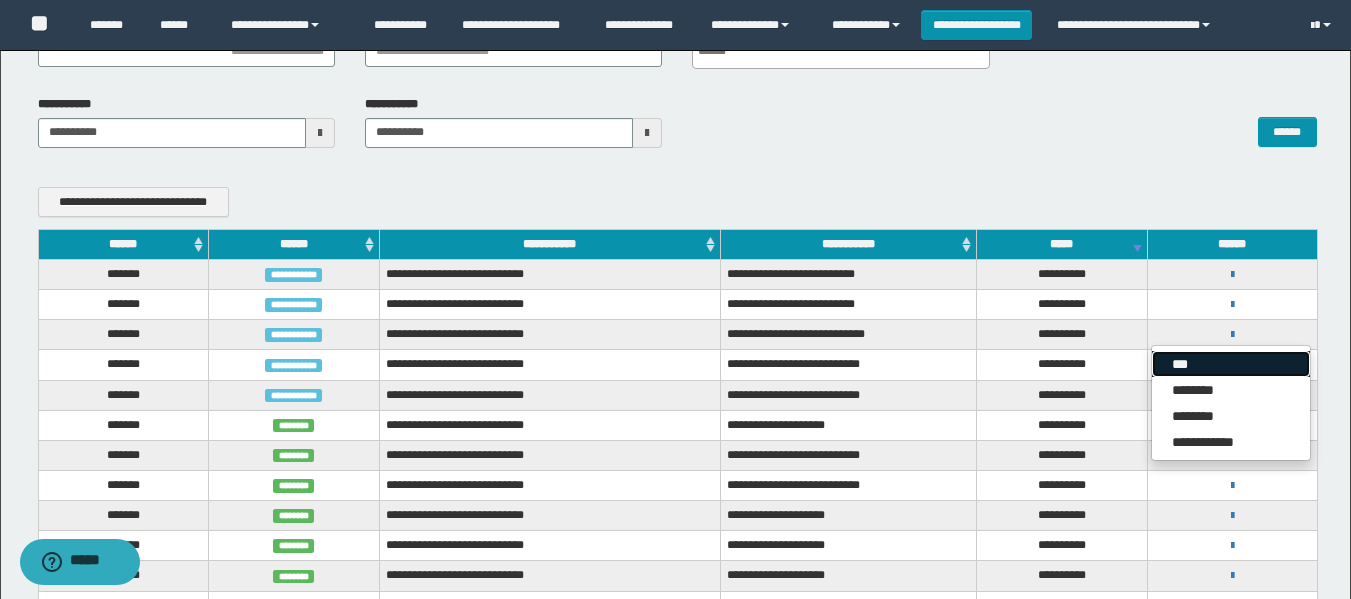 click on "***" at bounding box center (1231, 364) 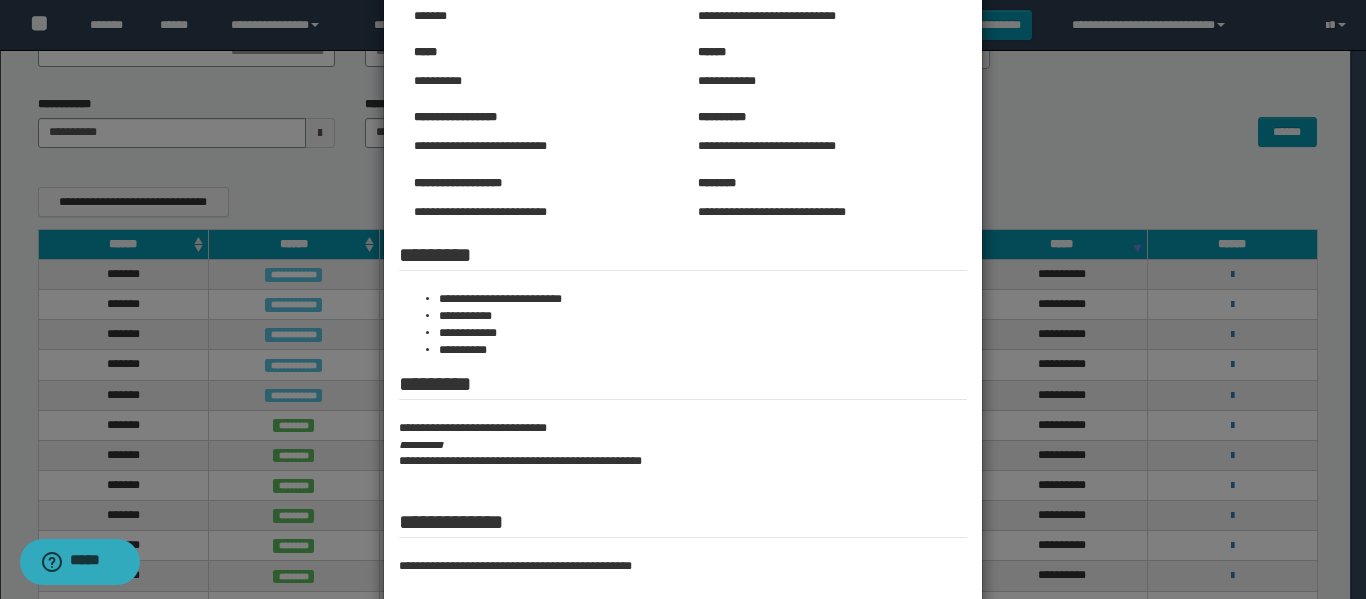 scroll, scrollTop: 100, scrollLeft: 0, axis: vertical 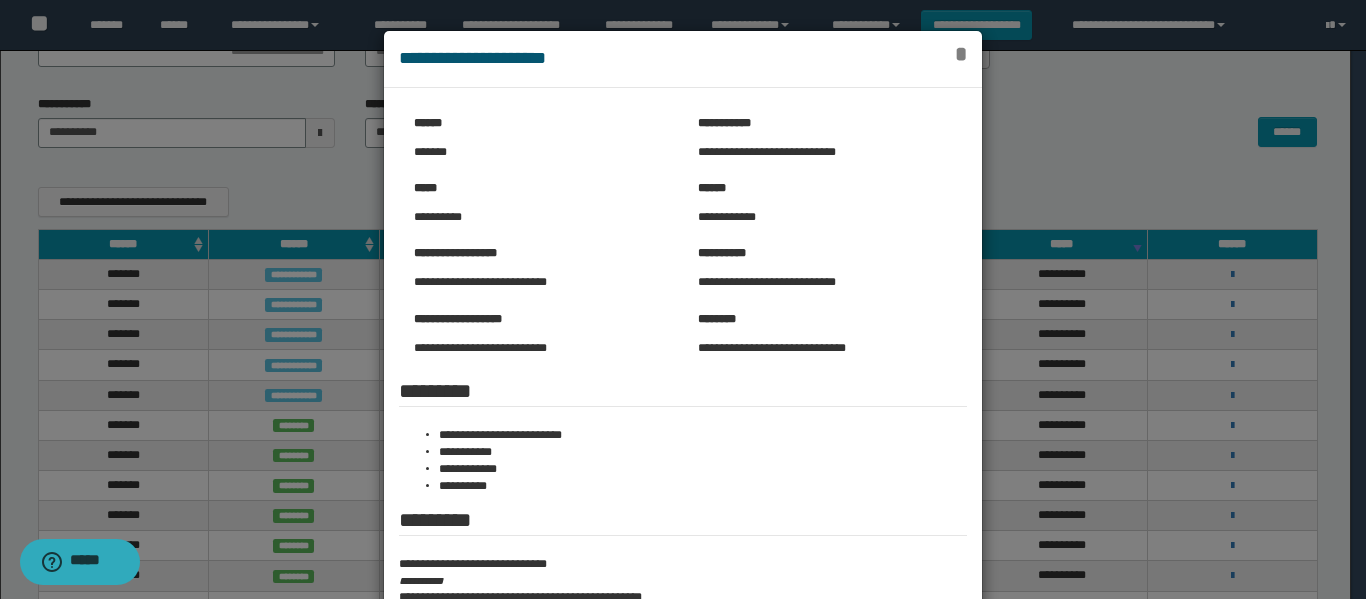 drag, startPoint x: 956, startPoint y: 59, endPoint x: 920, endPoint y: 55, distance: 36.221542 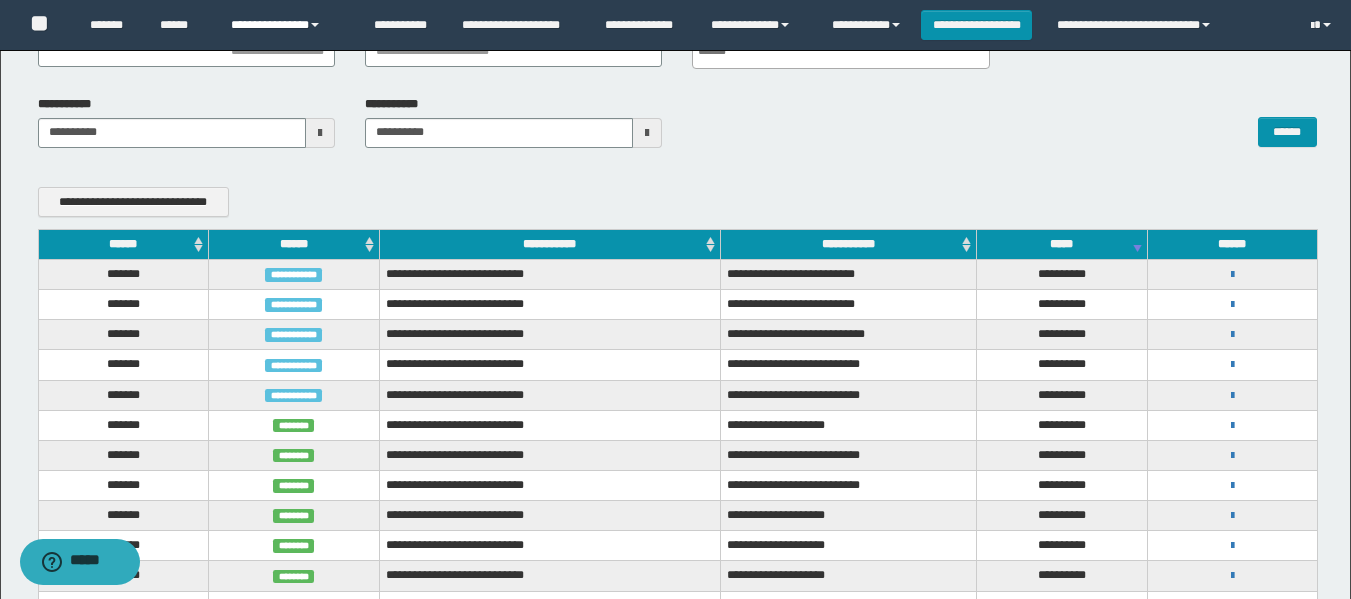 click on "**********" at bounding box center (287, 25) 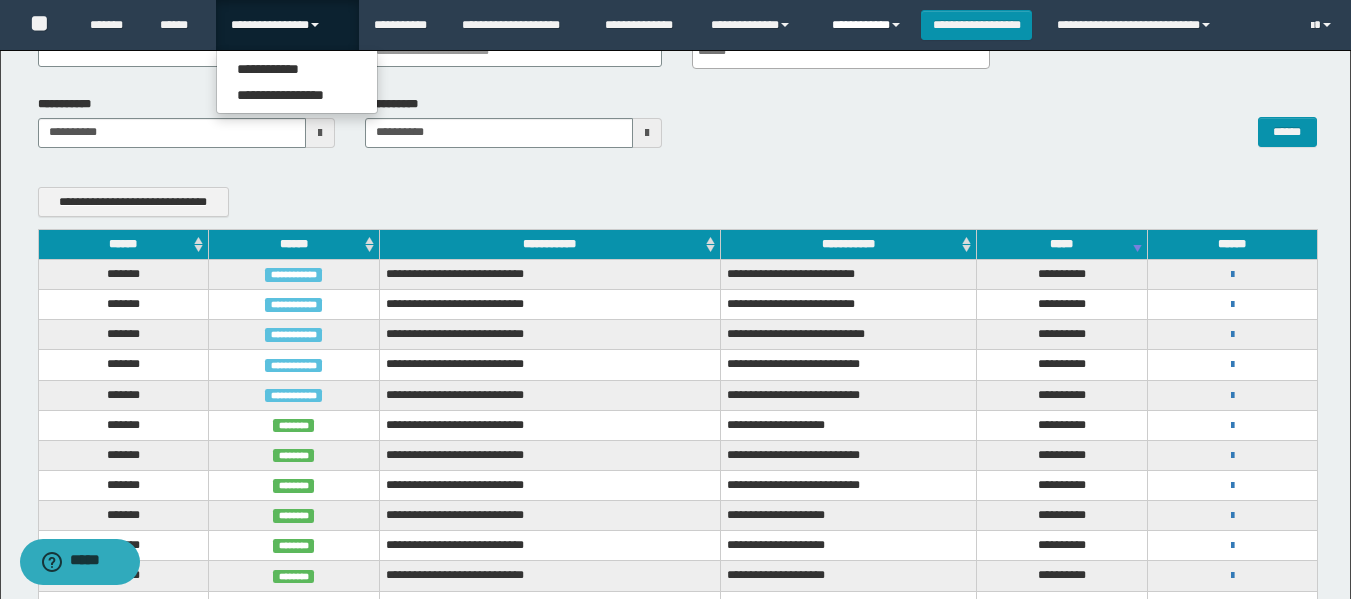 click on "**********" at bounding box center (869, 25) 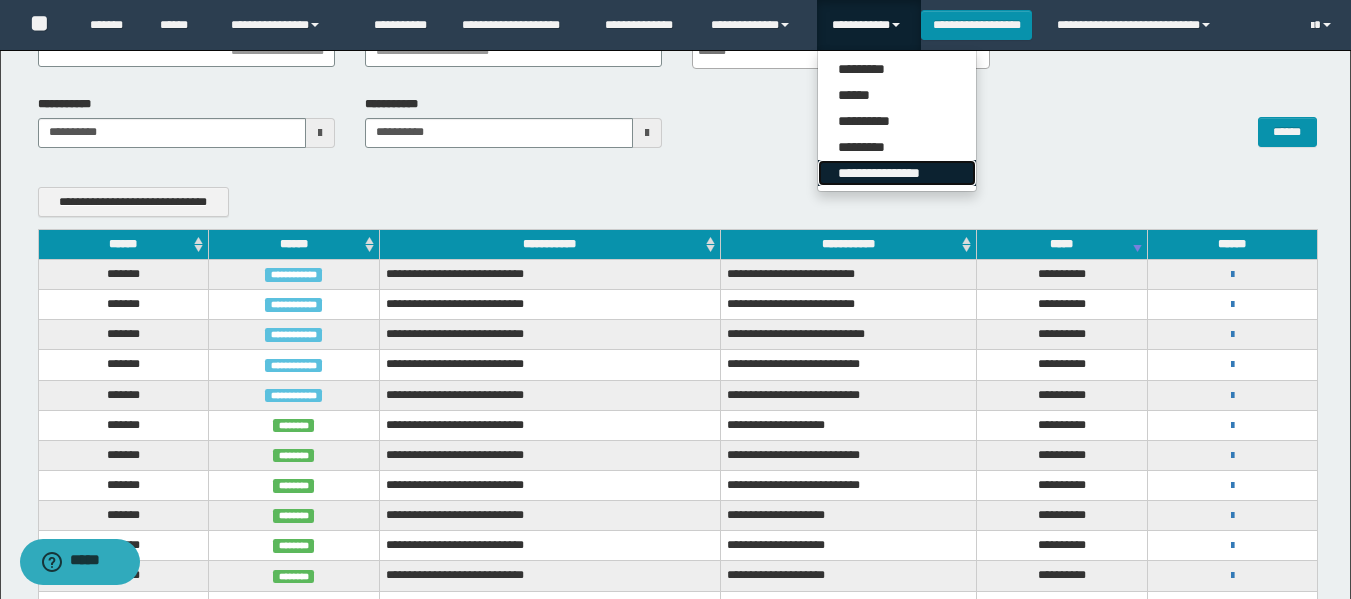 click on "**********" at bounding box center (897, 173) 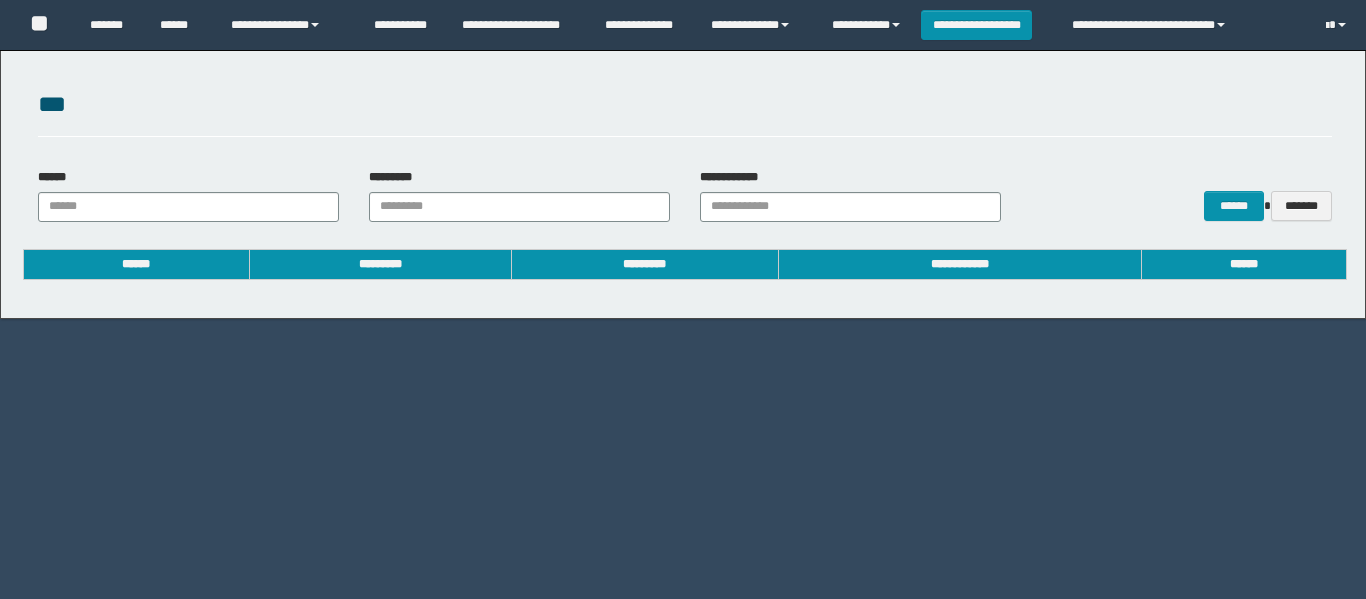 scroll, scrollTop: 0, scrollLeft: 0, axis: both 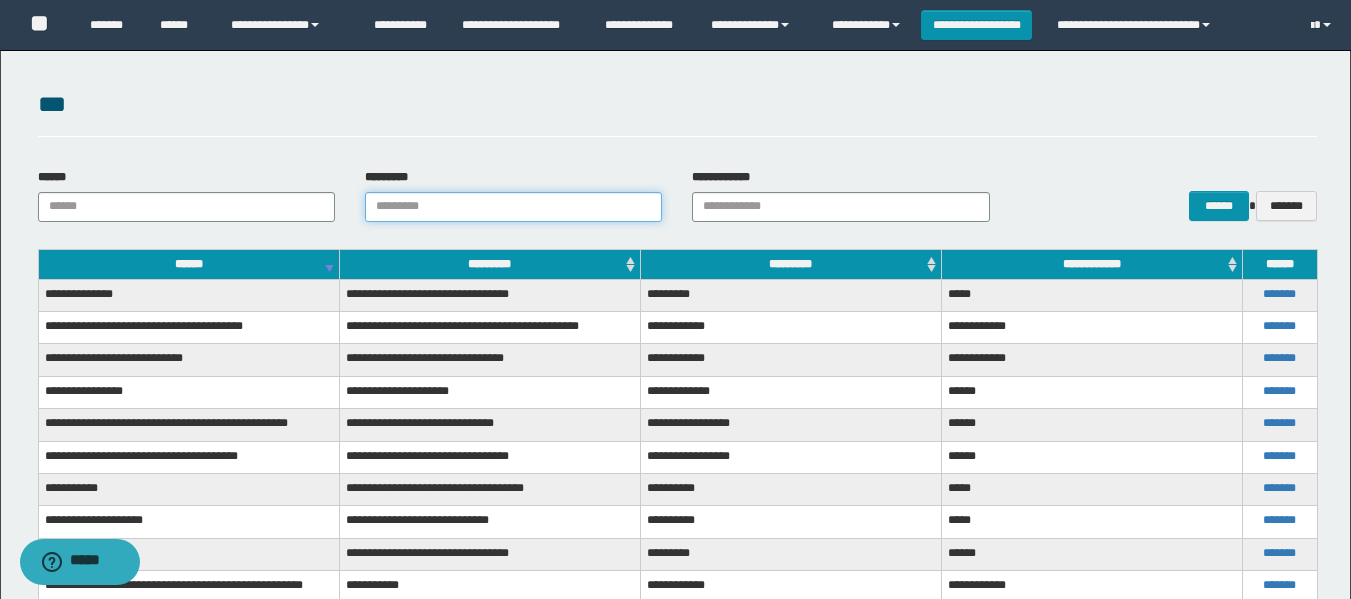 click on "*********" at bounding box center [513, 207] 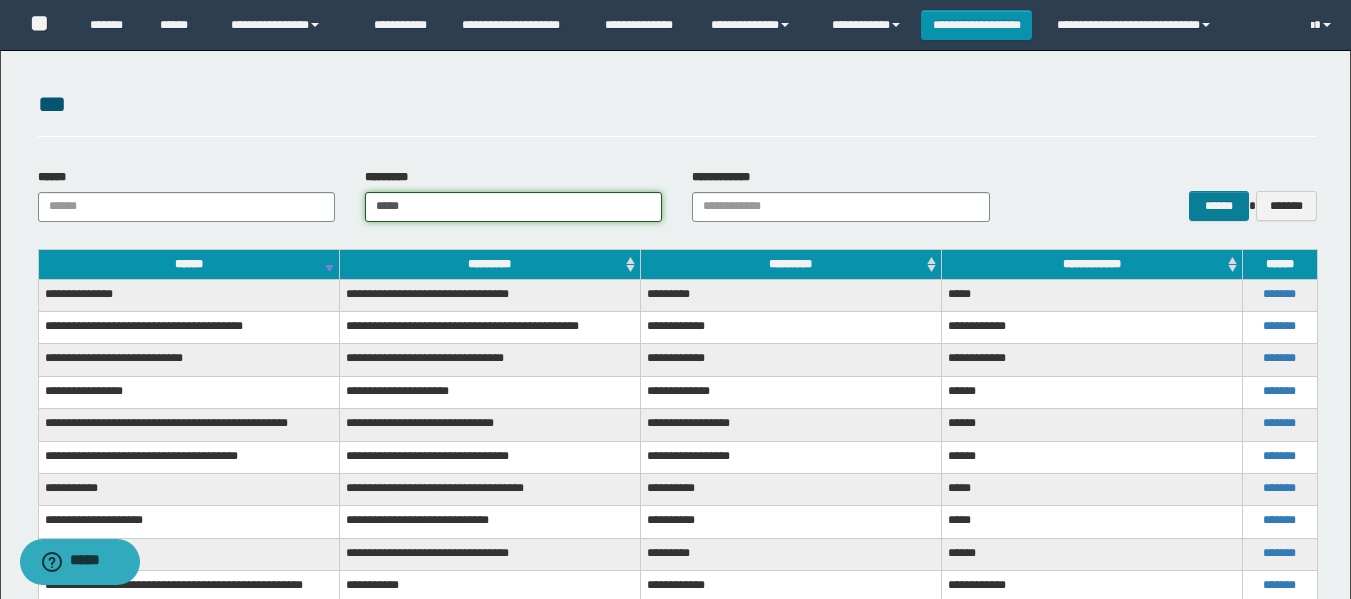 type on "*****" 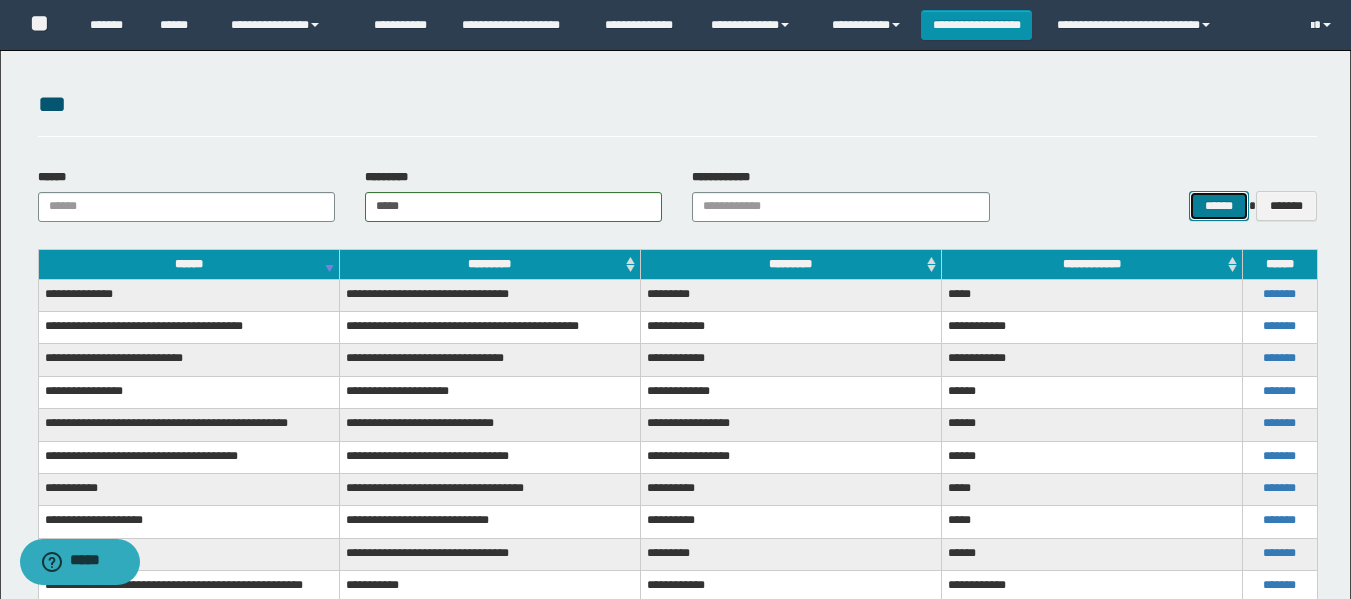 click on "******" at bounding box center (1218, 206) 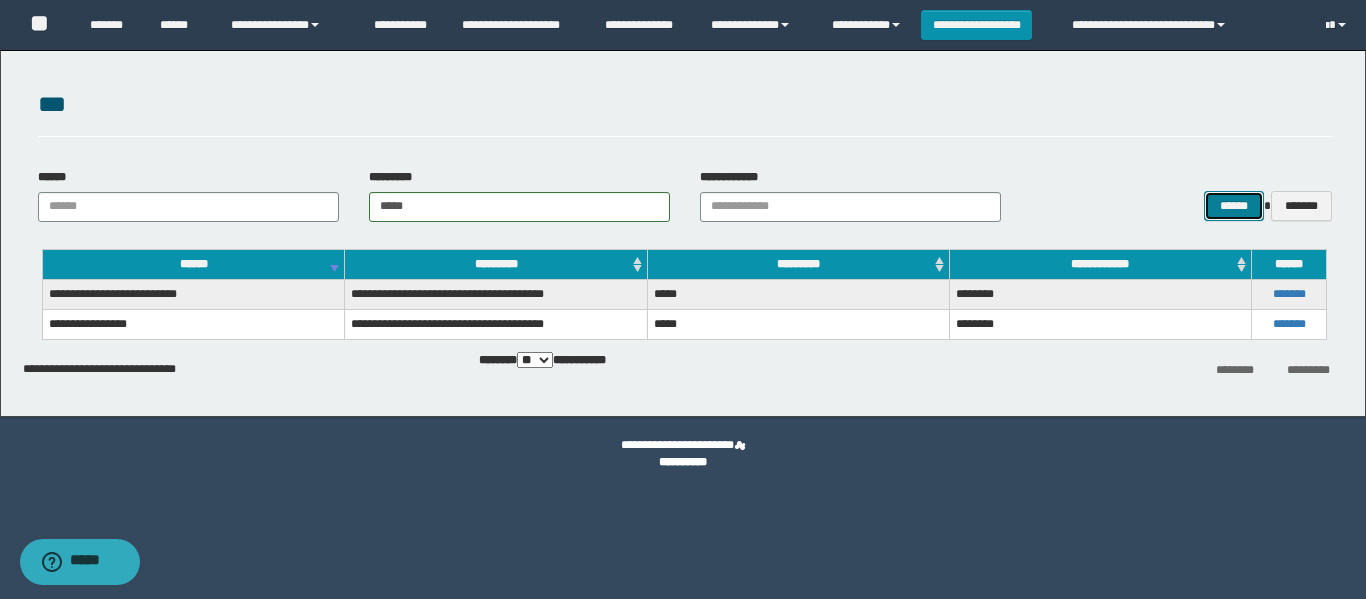 type 